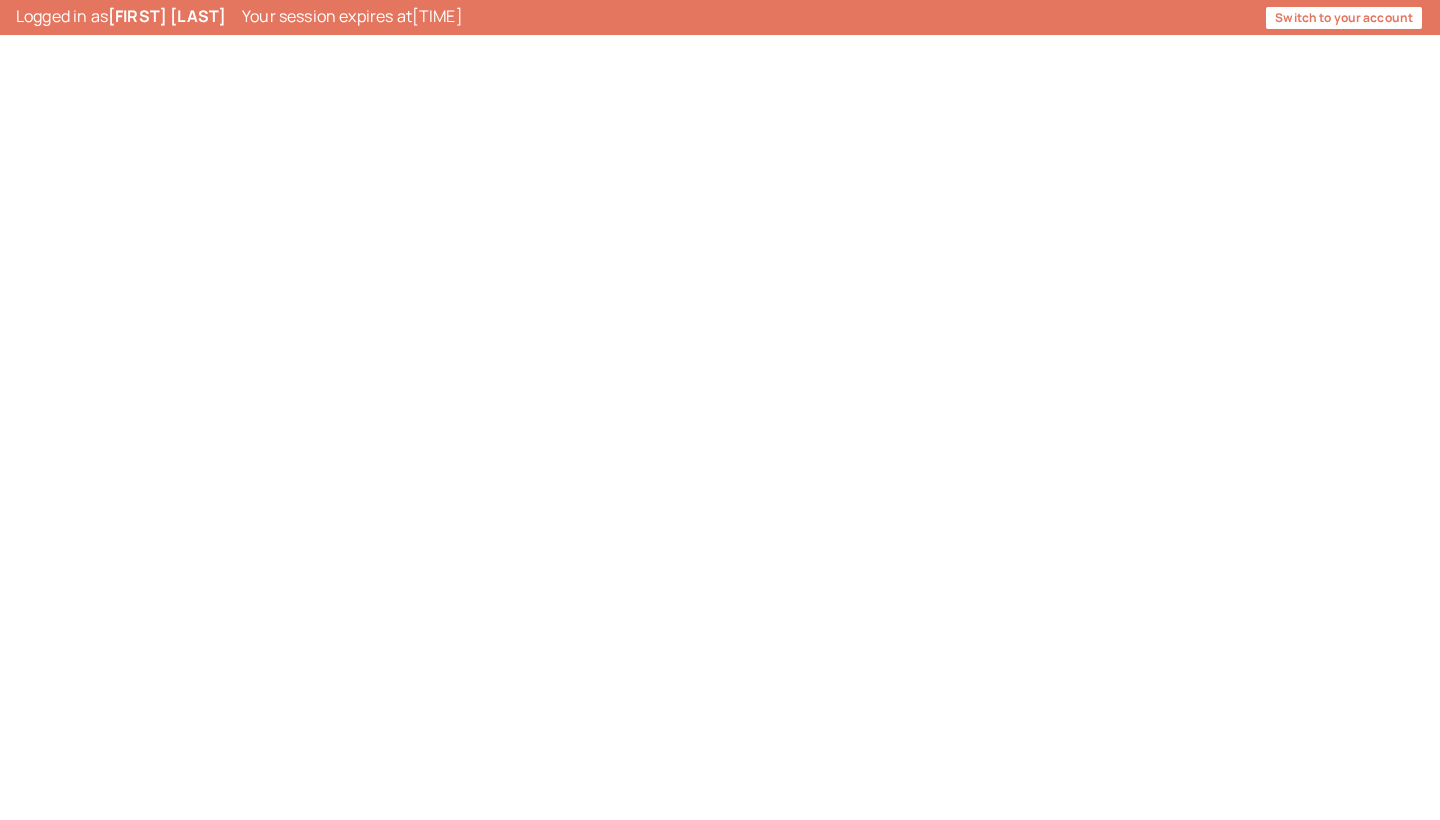 scroll, scrollTop: 0, scrollLeft: 0, axis: both 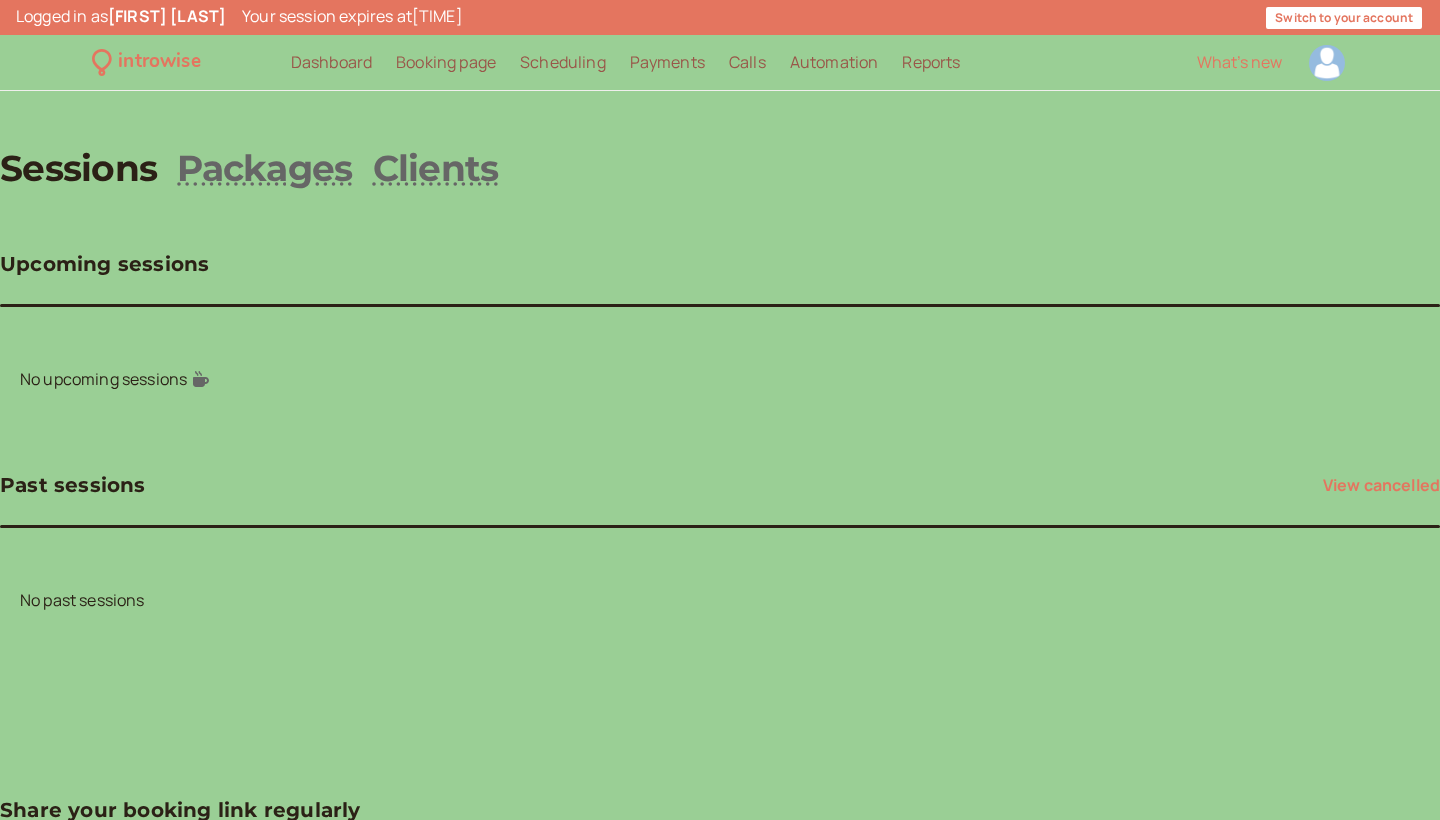 click at bounding box center (1327, 63) 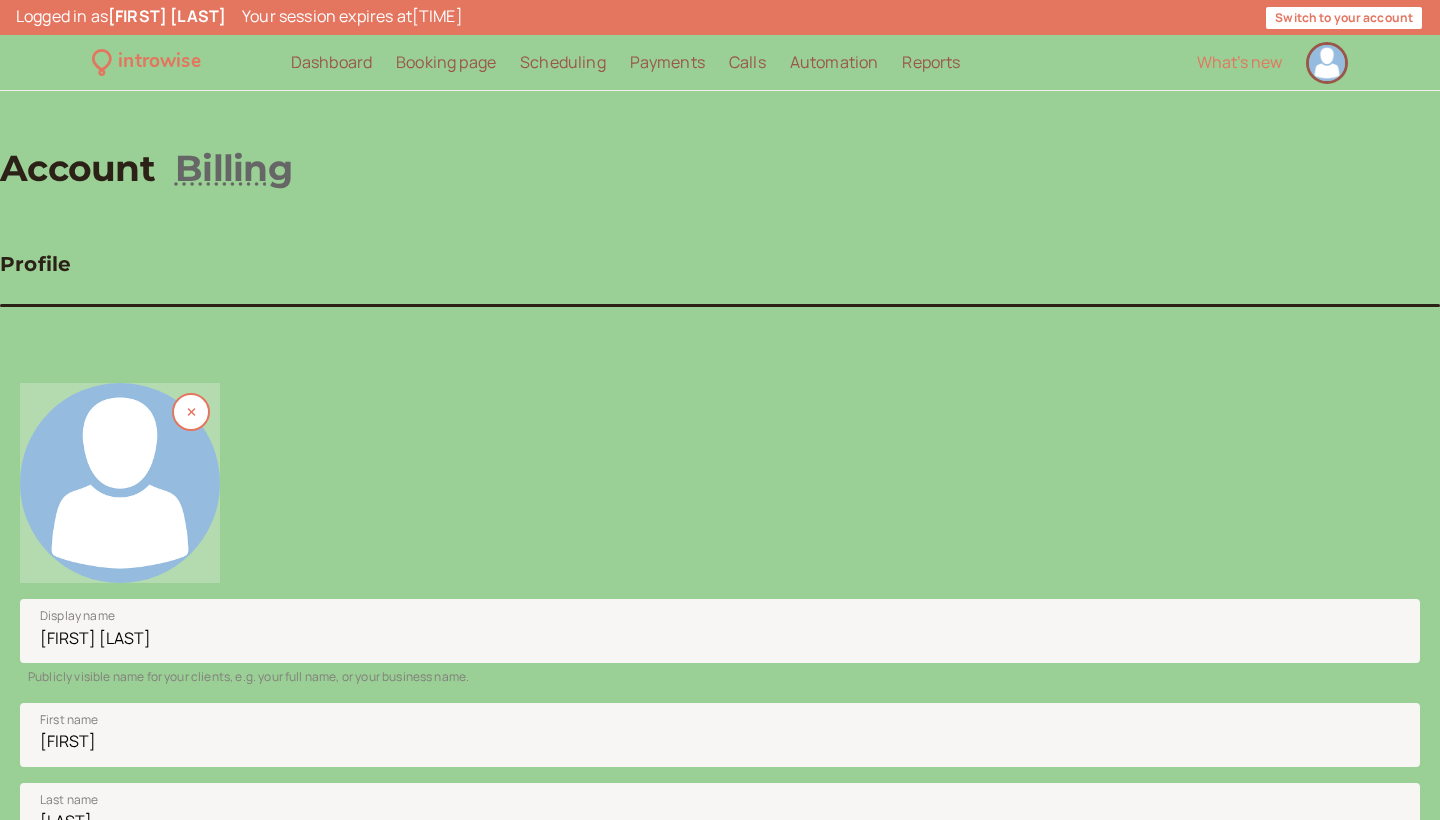 click at bounding box center (120, 483) 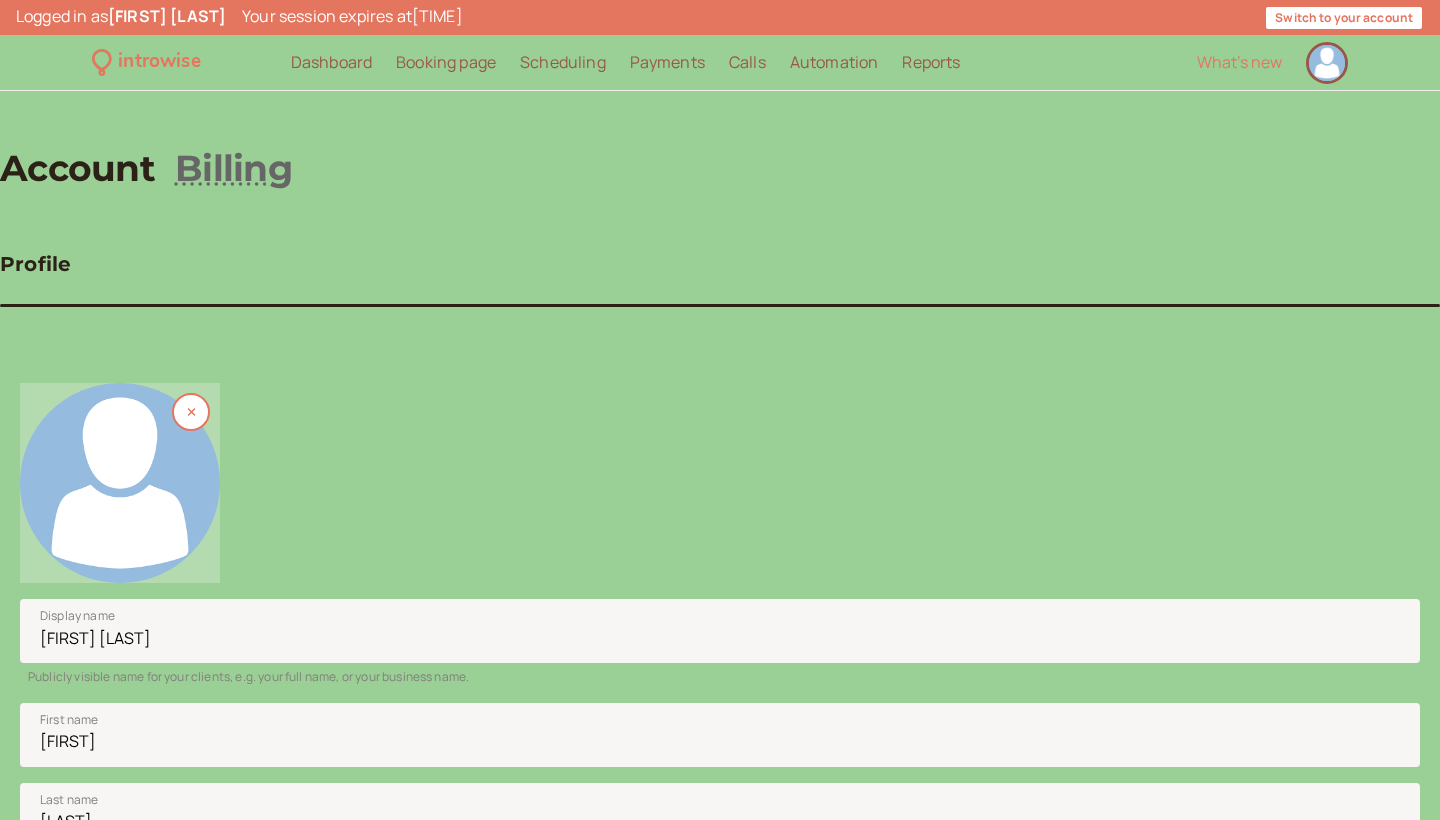 click at bounding box center (120, 483) 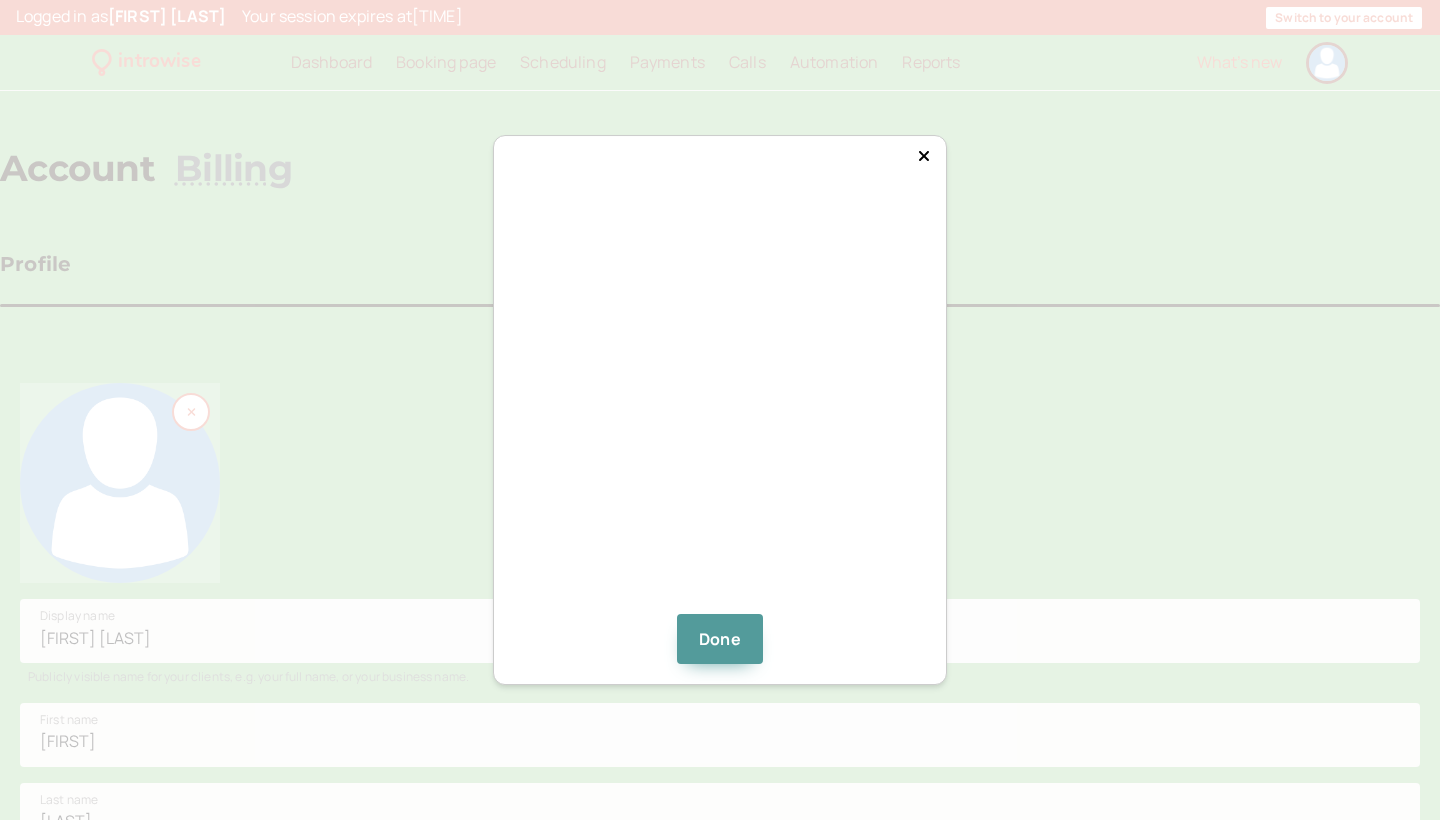 click at bounding box center [720, 408] 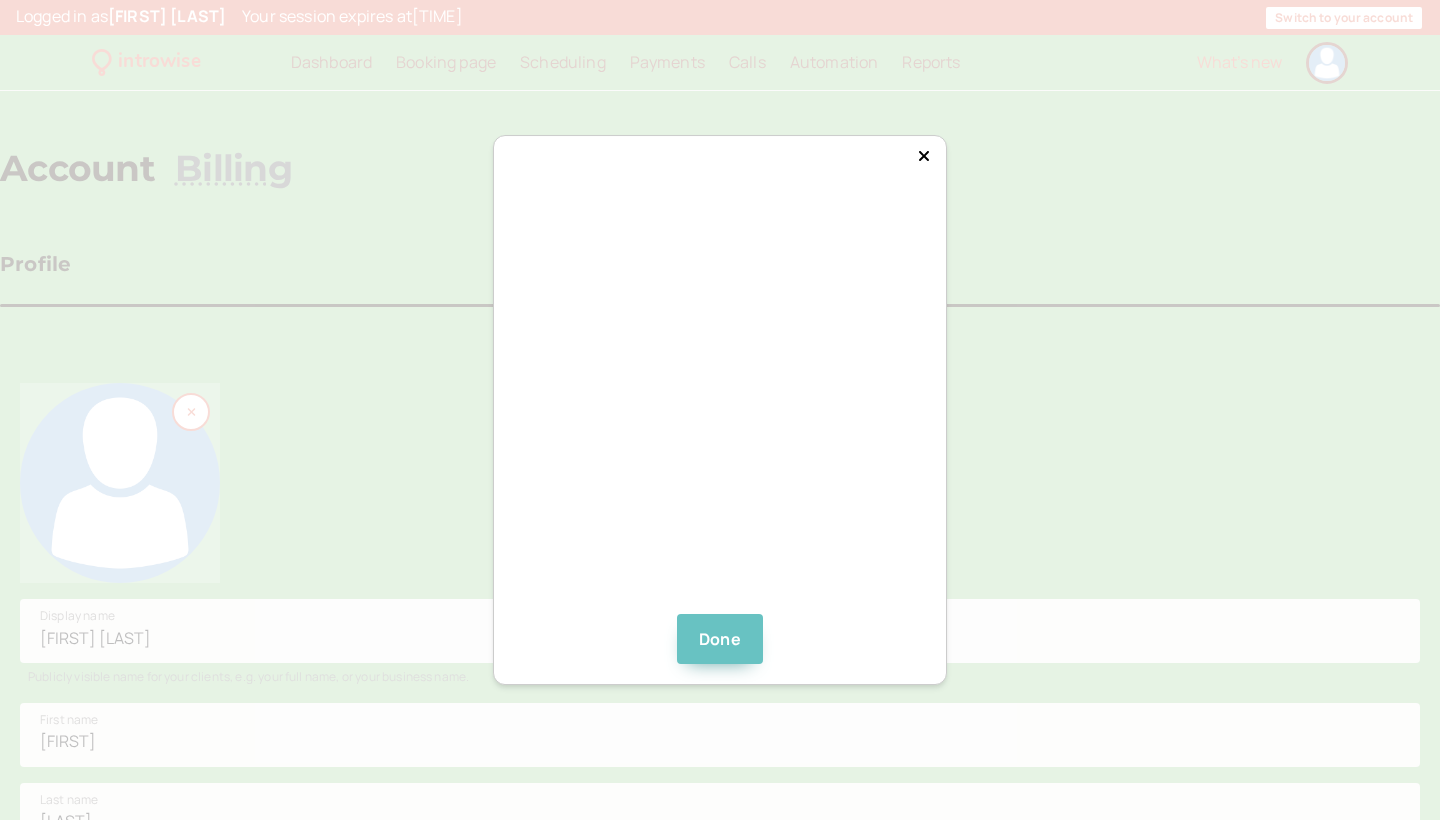 click on "Done" at bounding box center (720, 639) 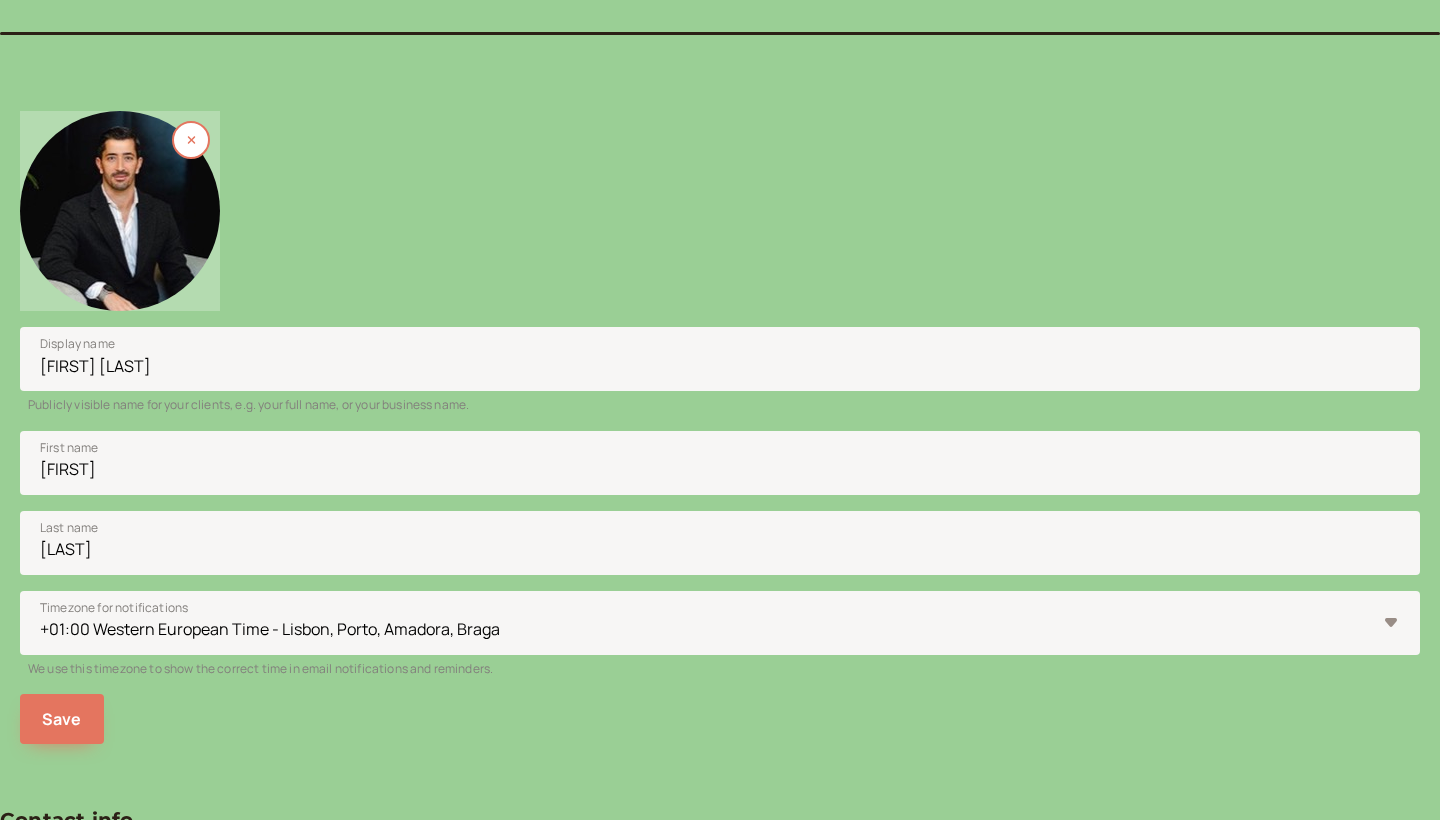 scroll, scrollTop: 276, scrollLeft: 0, axis: vertical 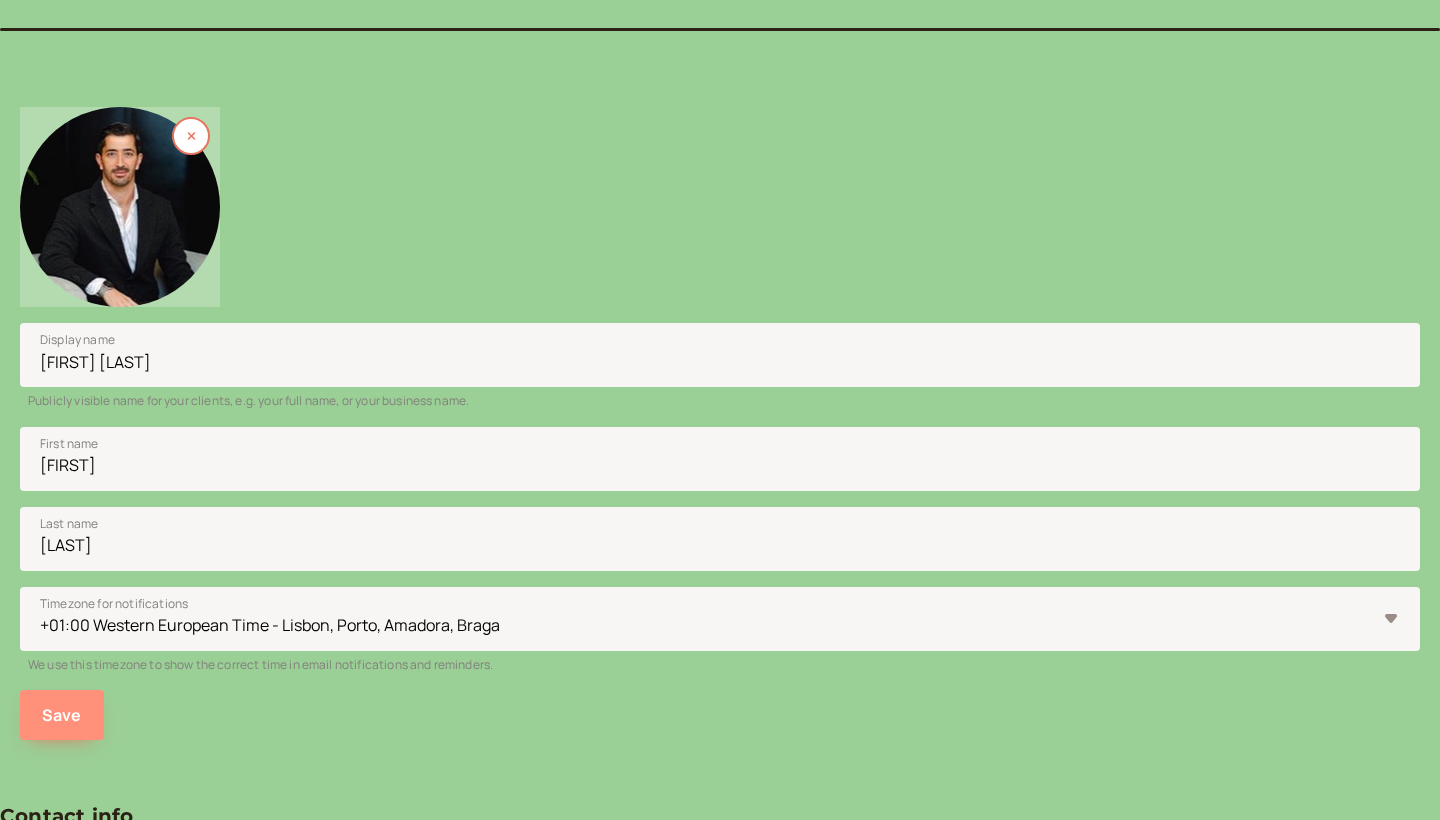 click on "Save" at bounding box center (62, 715) 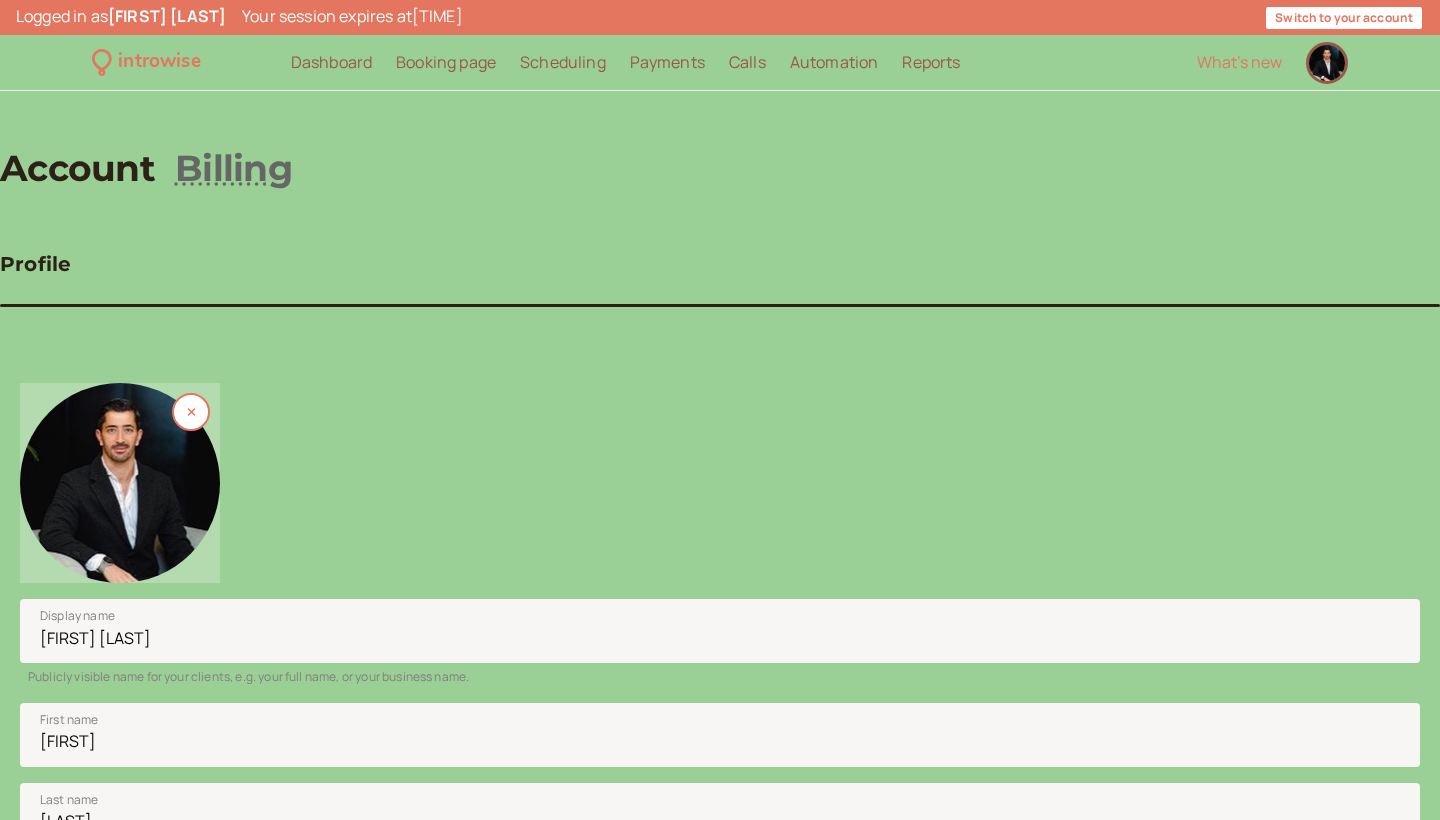 scroll, scrollTop: 0, scrollLeft: 0, axis: both 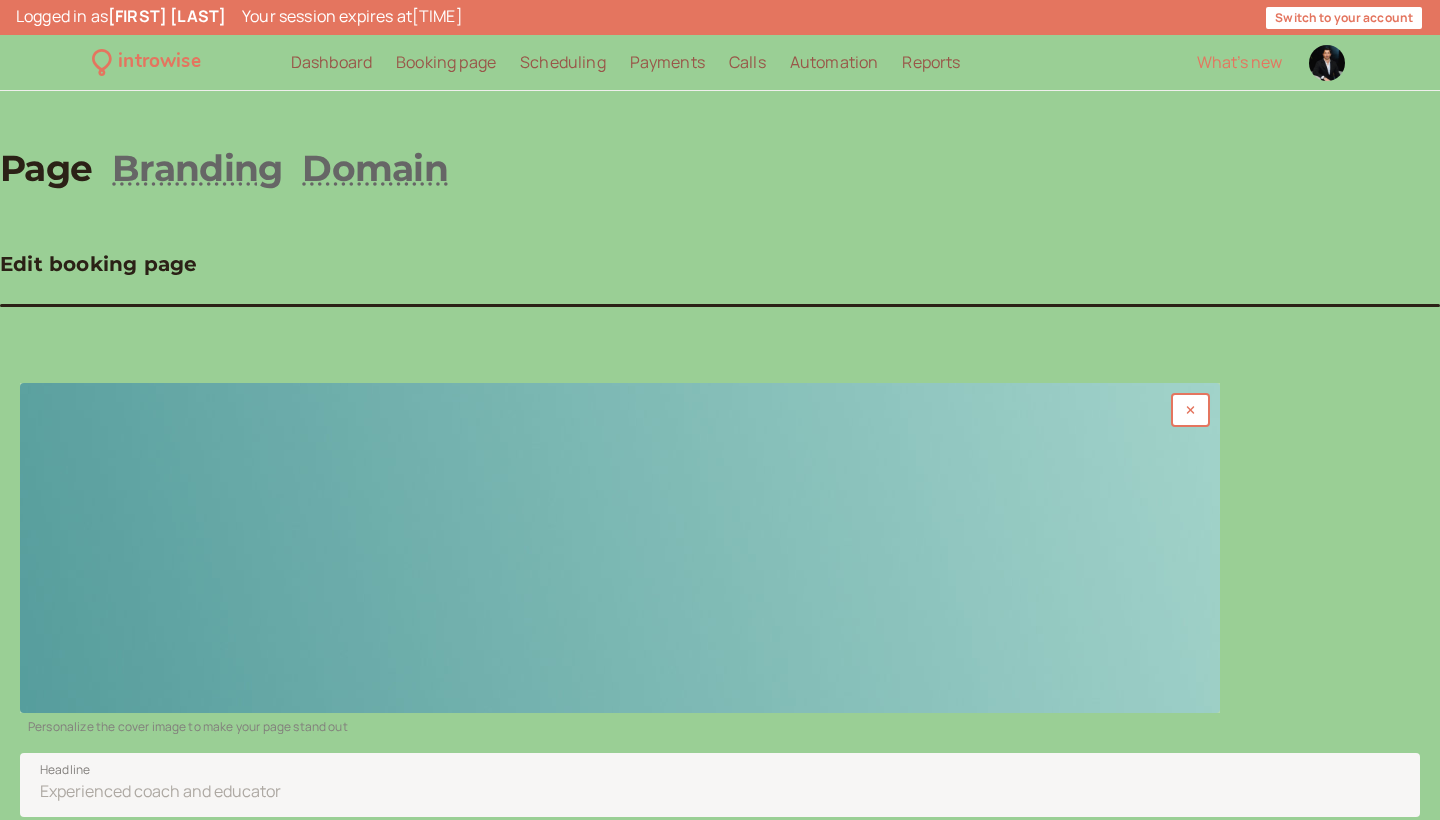 click at bounding box center [620, 548] 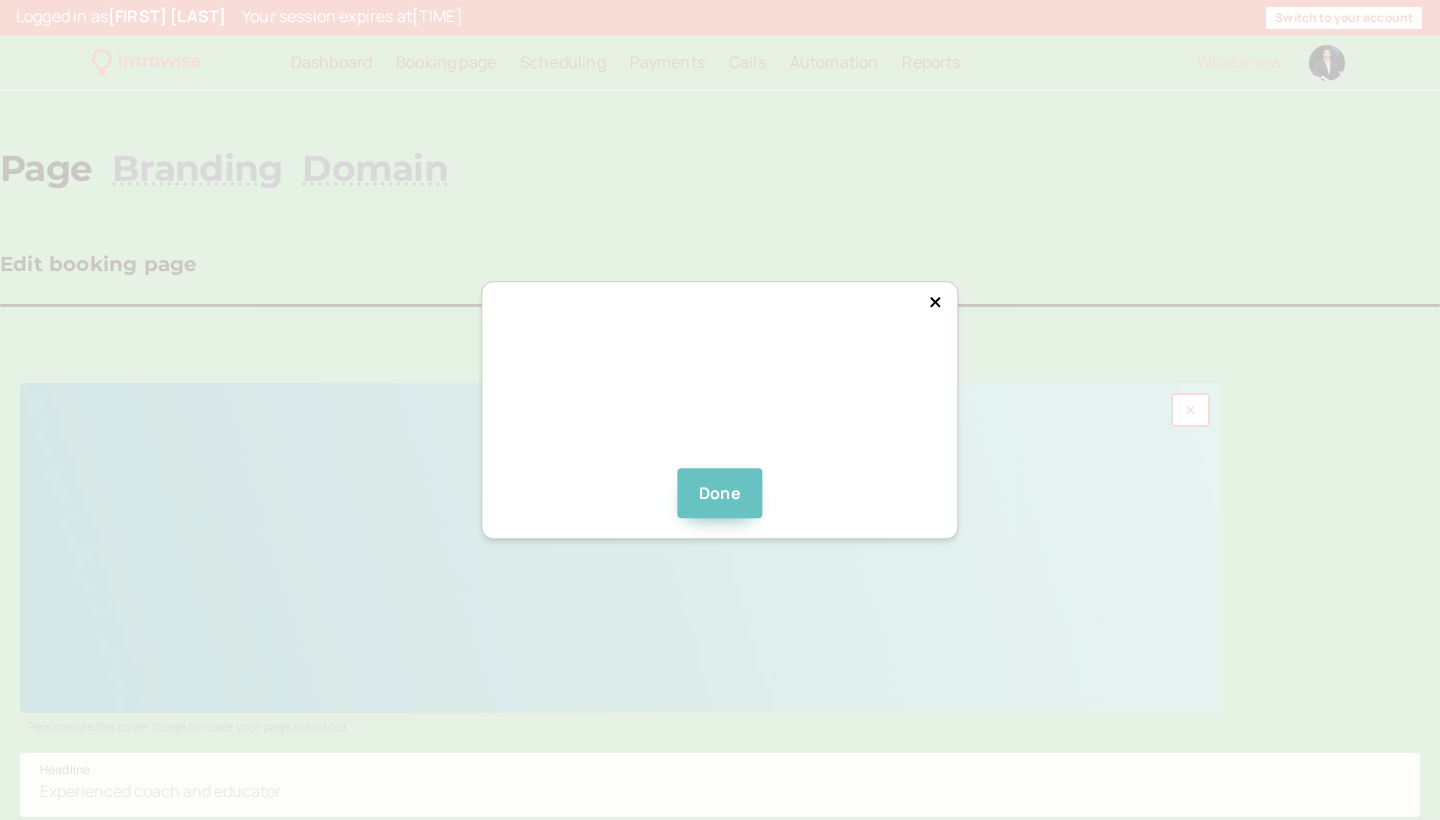 click on "Done" at bounding box center [720, 493] 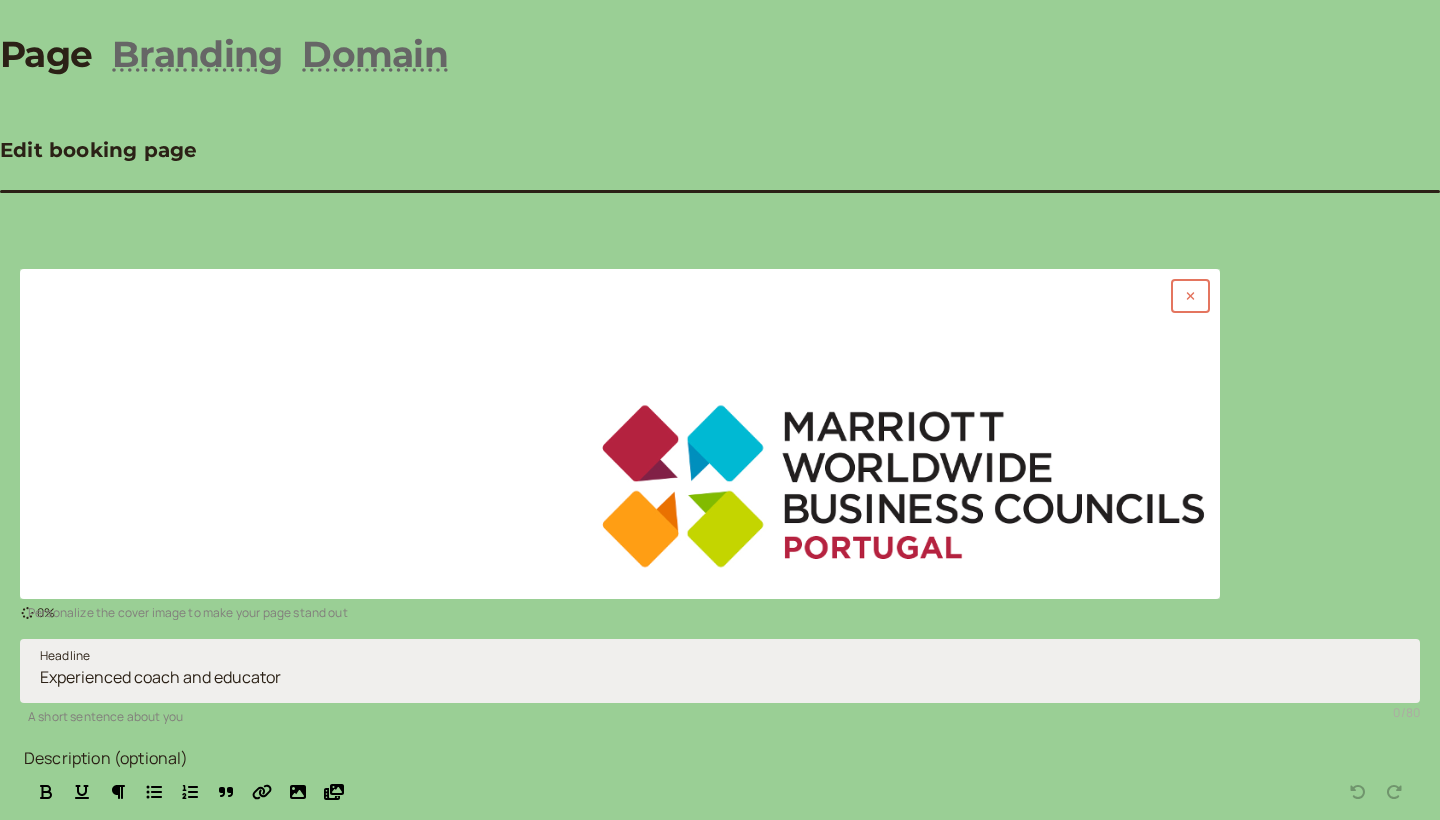 scroll, scrollTop: 184, scrollLeft: 0, axis: vertical 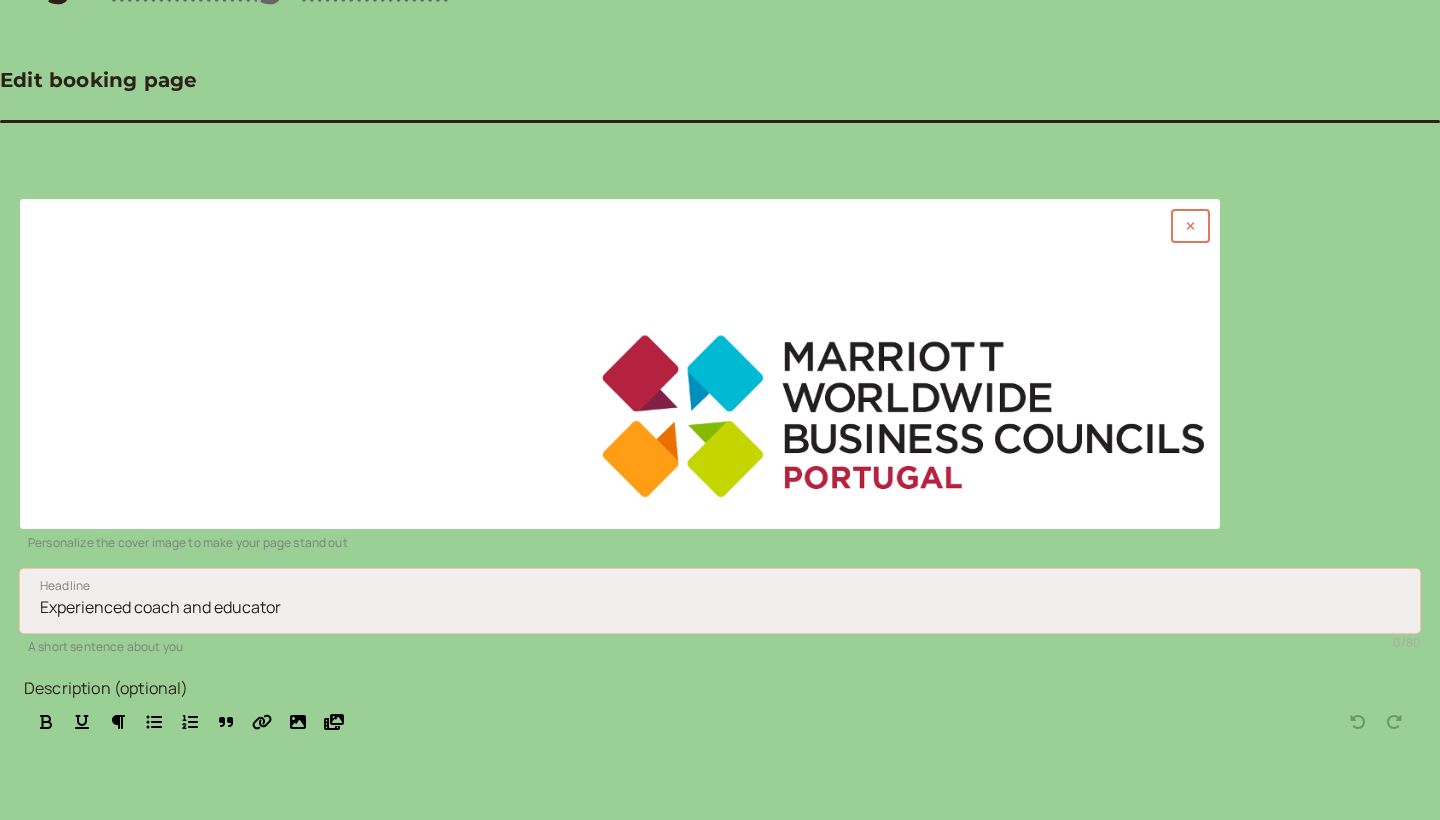 click on "Headline" at bounding box center (720, 601) 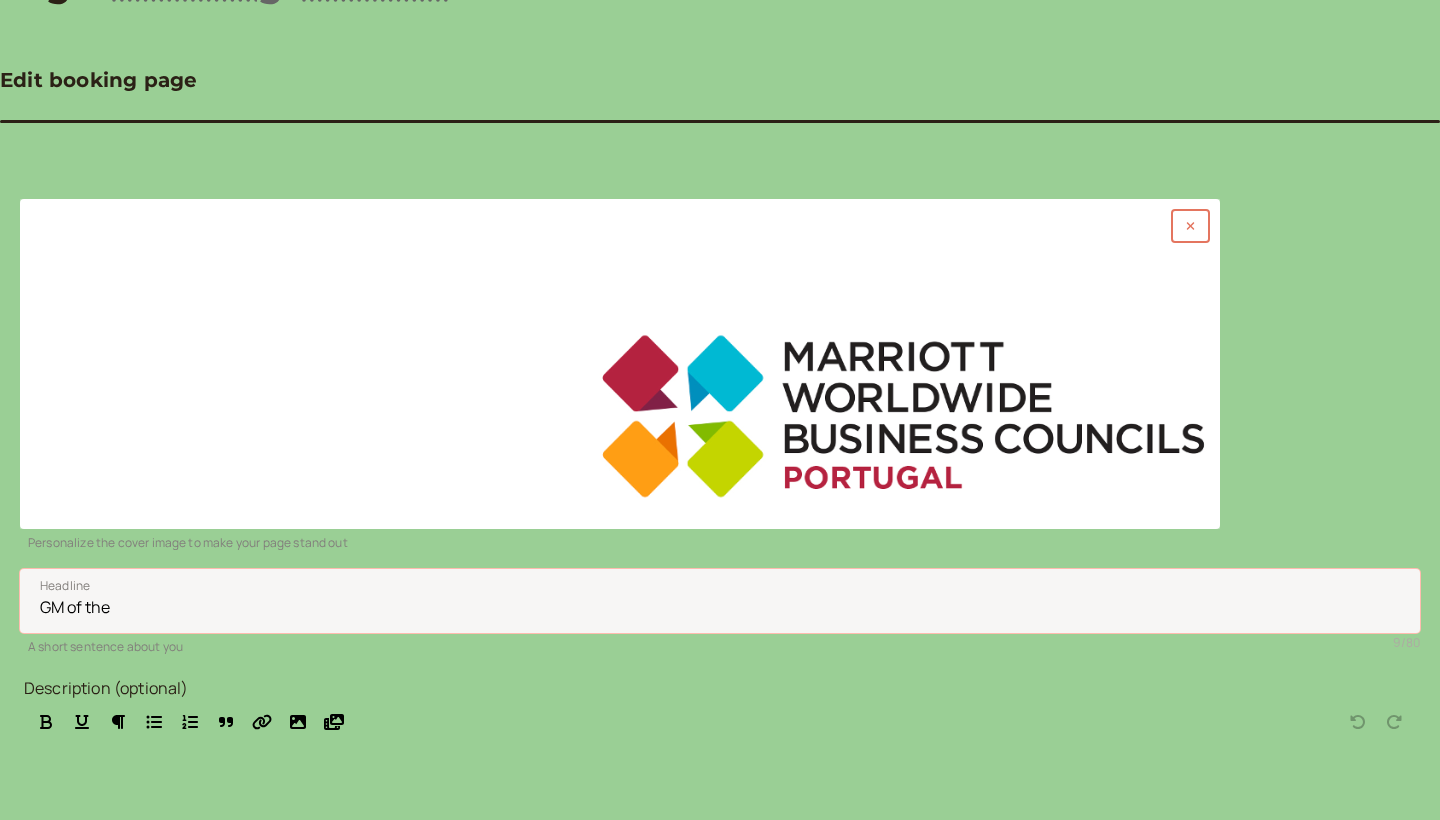paste on "[BRAND] [LOCATION]" 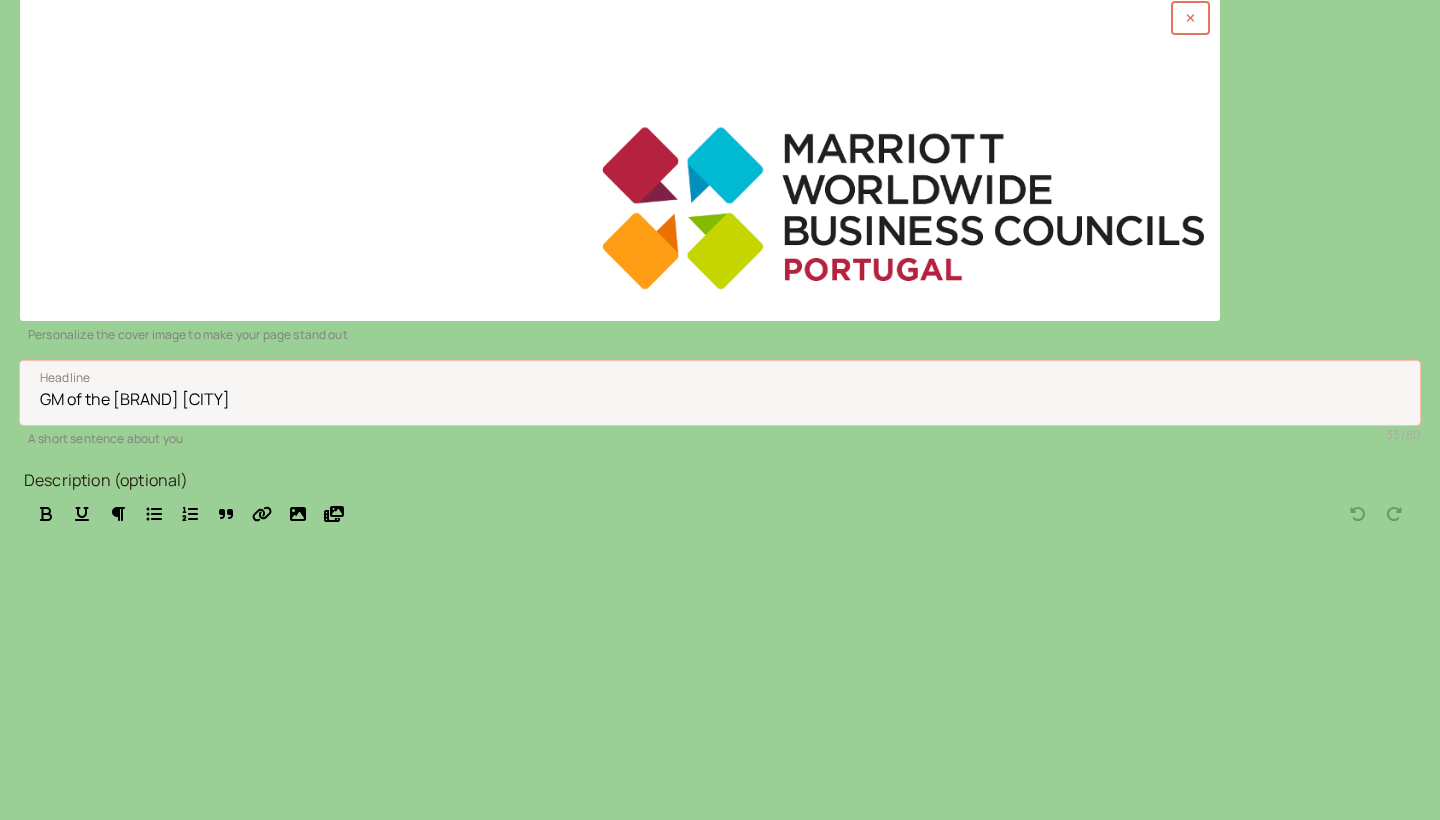 scroll, scrollTop: 390, scrollLeft: 0, axis: vertical 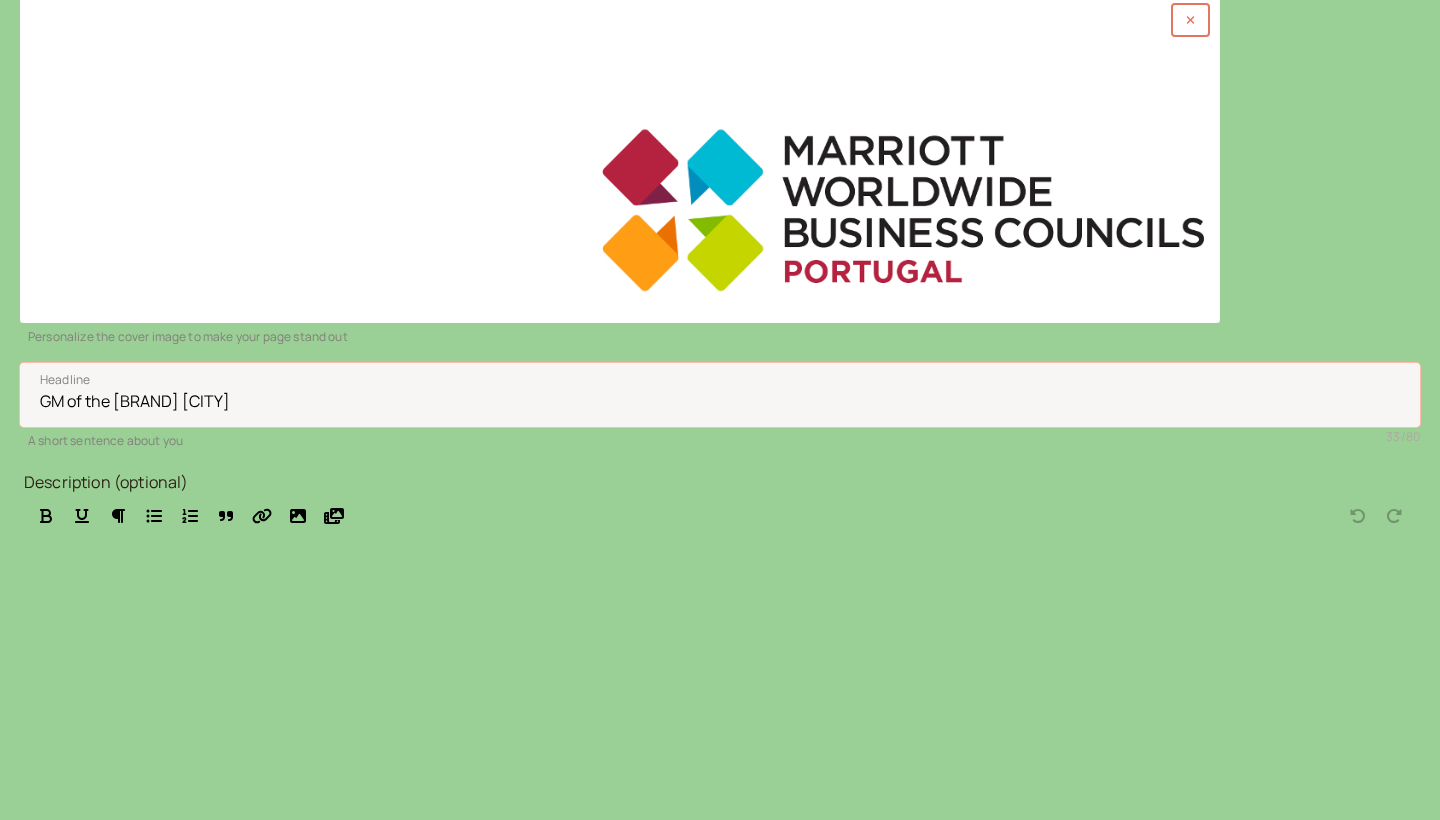type on "GM of the [BRAND] [CITY]" 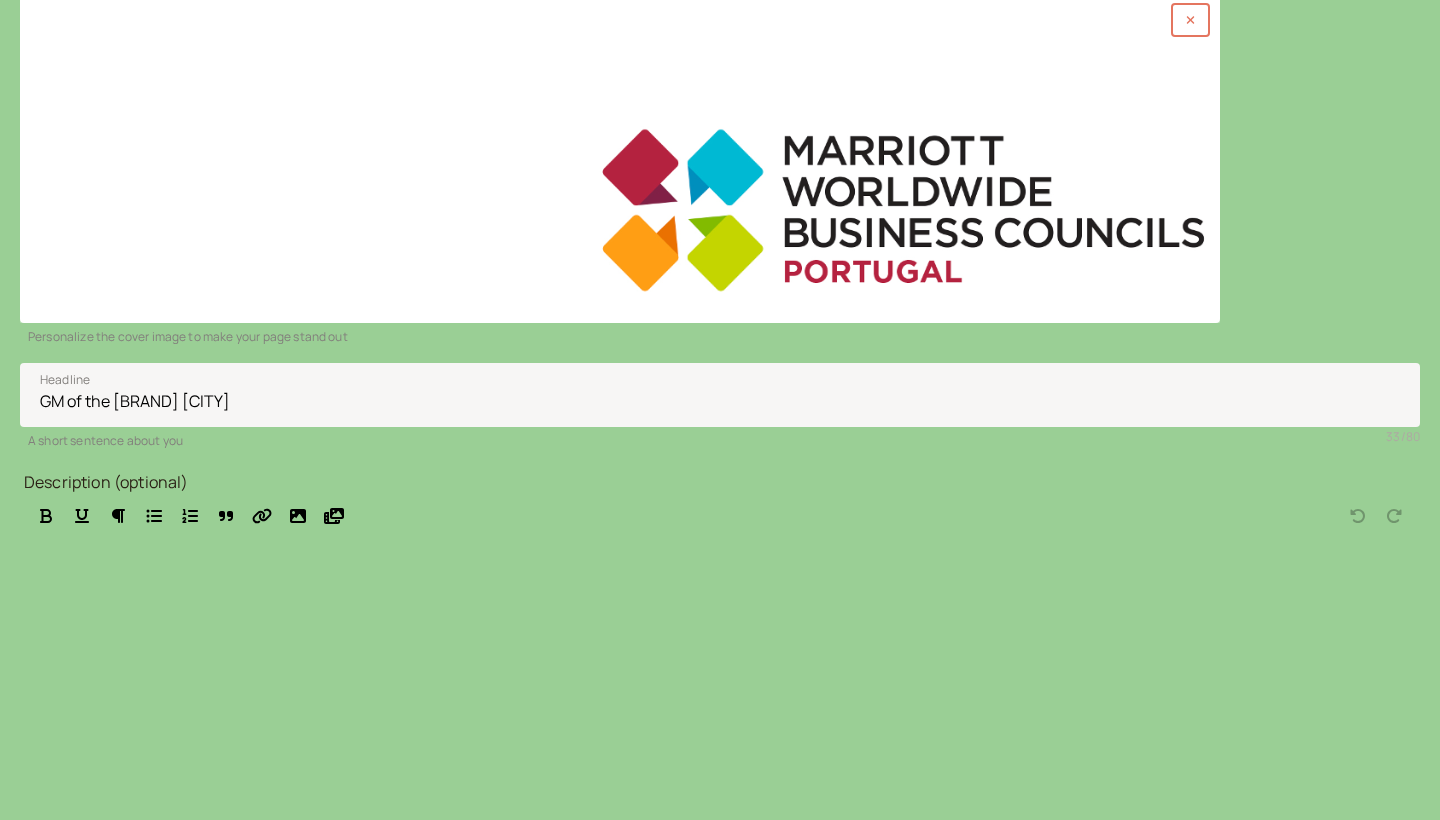 click on "Save" at bounding box center [62, 880] 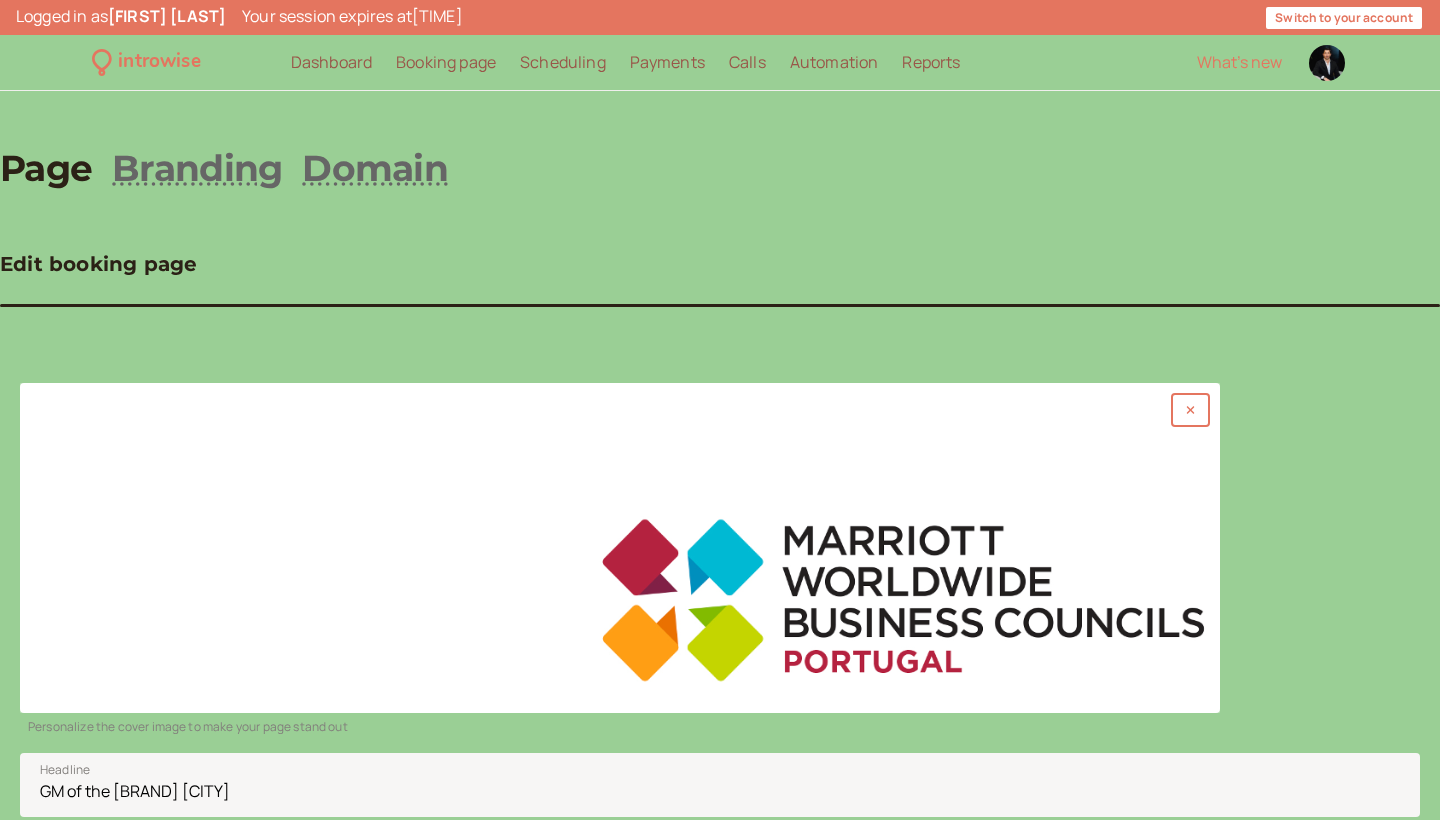 scroll, scrollTop: 0, scrollLeft: 0, axis: both 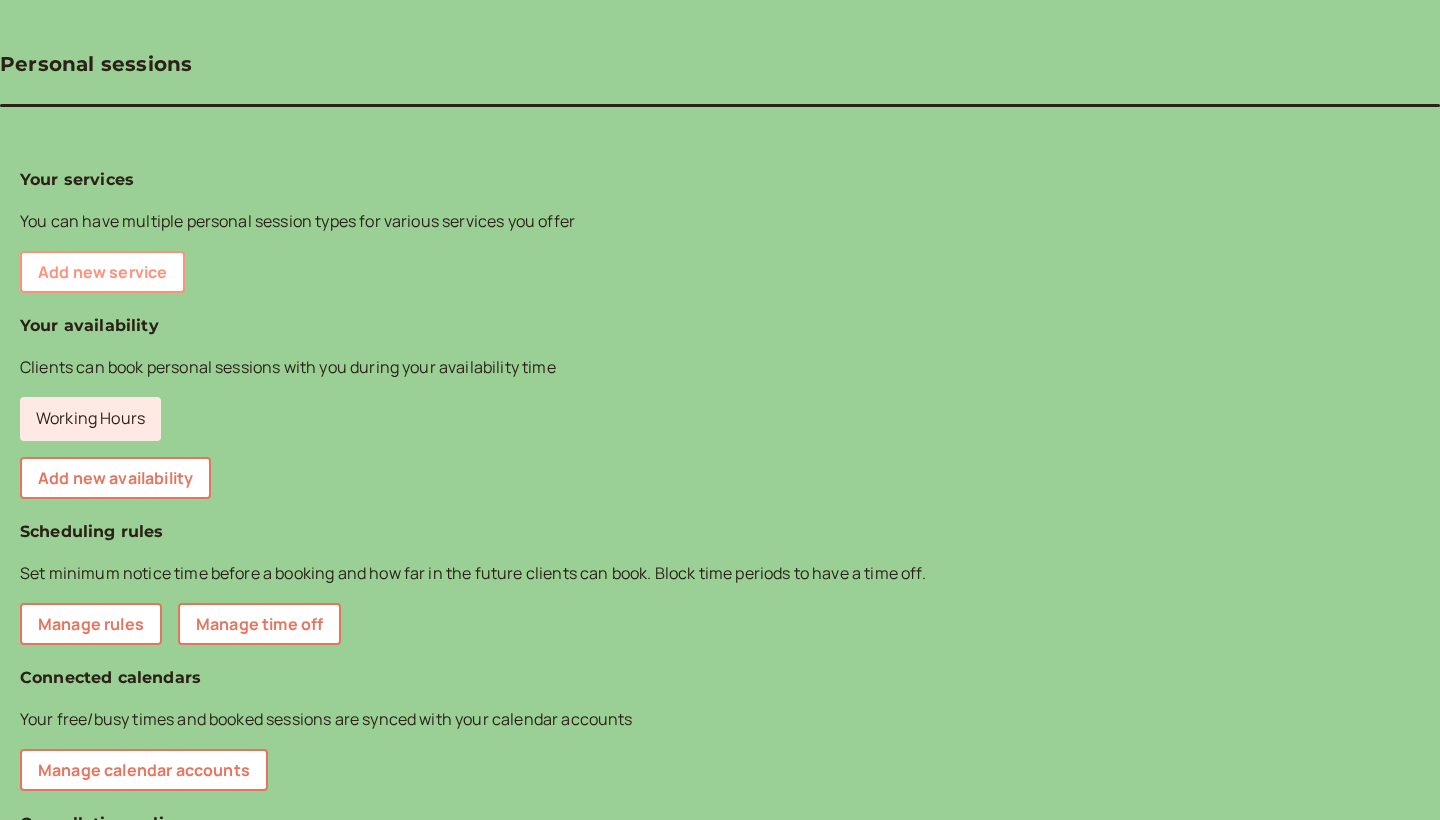 click on "Add new service" at bounding box center [102, 272] 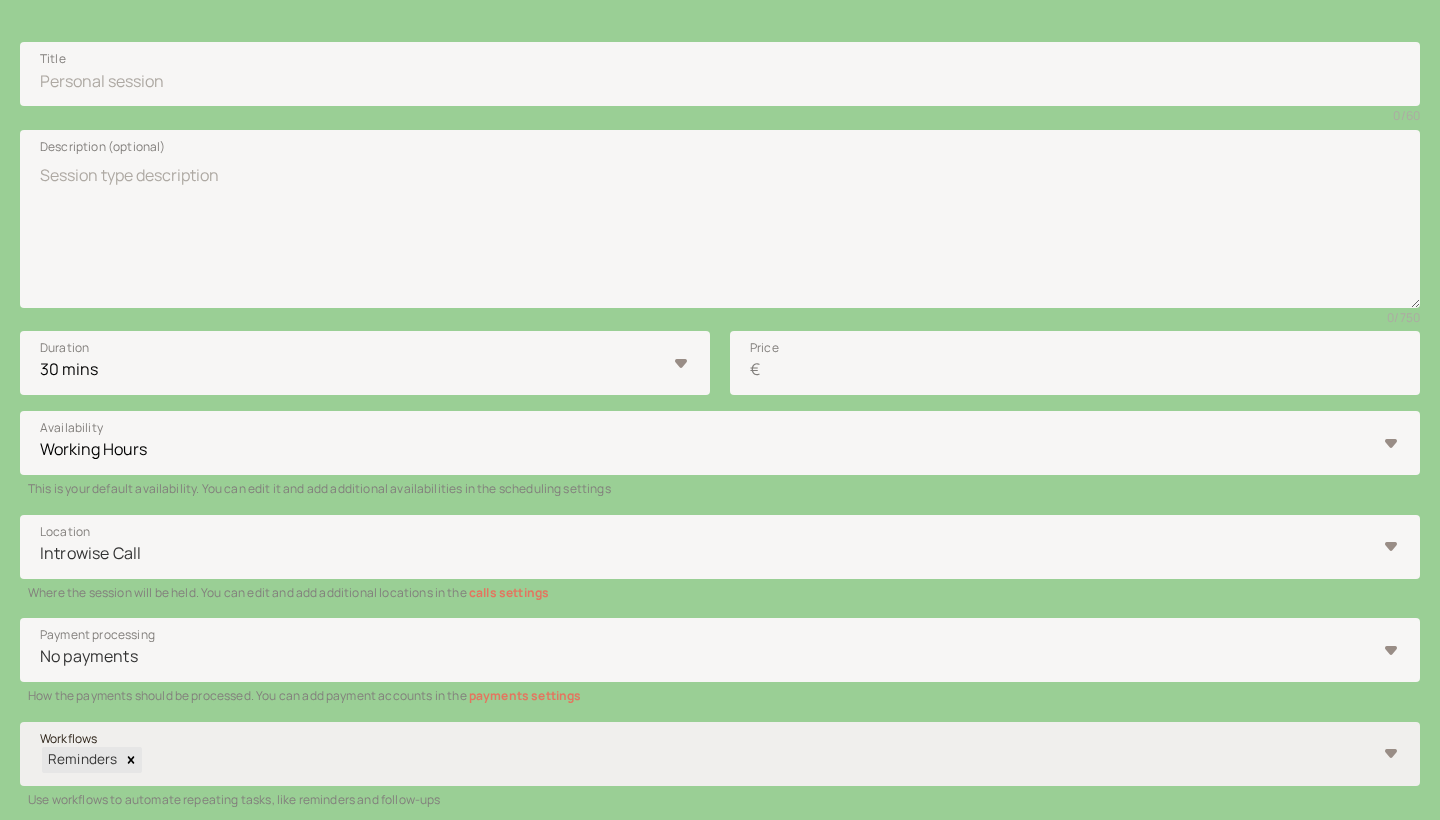 scroll, scrollTop: 500, scrollLeft: 0, axis: vertical 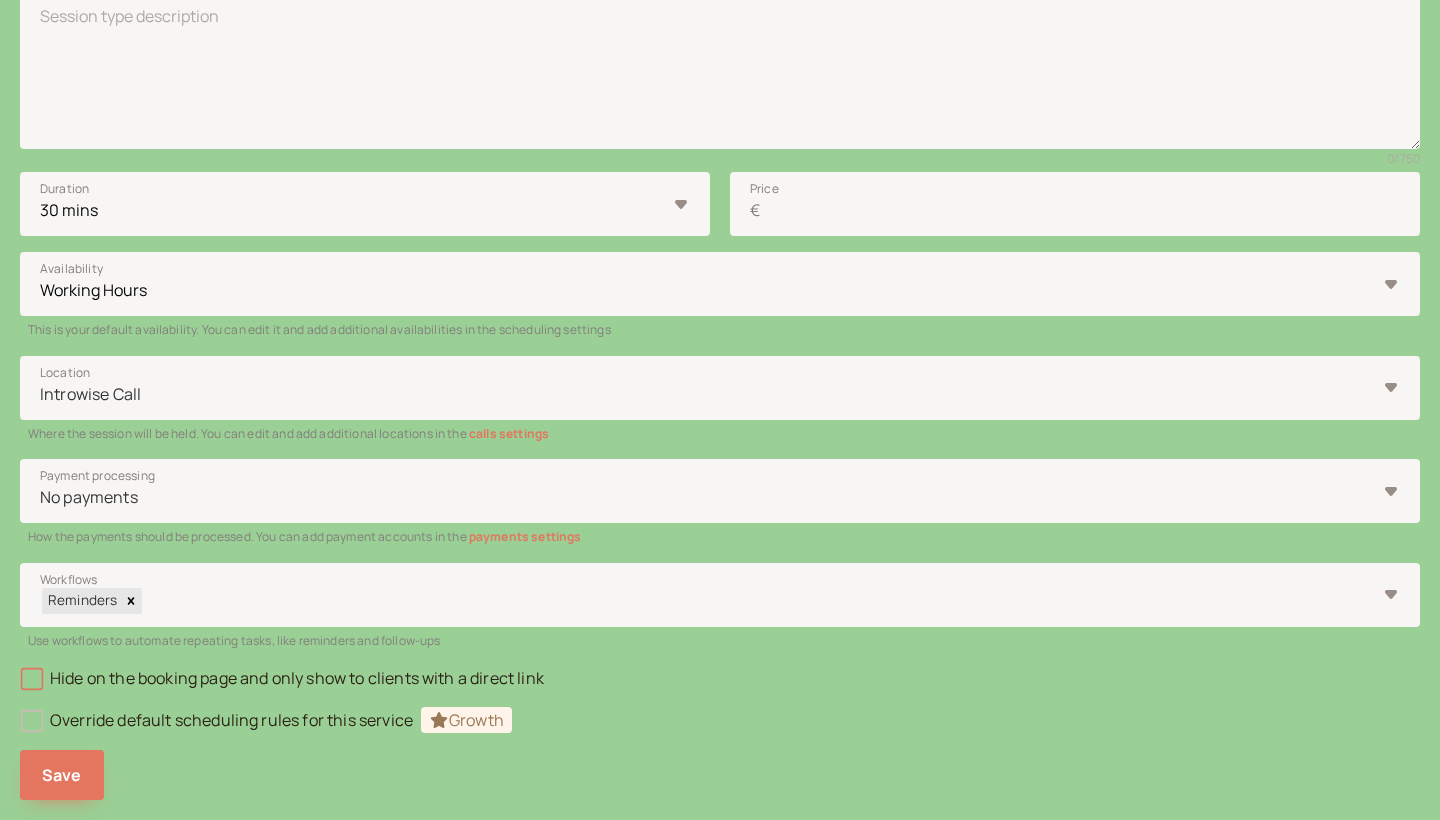 click on "calls settings" at bounding box center [509, 433] 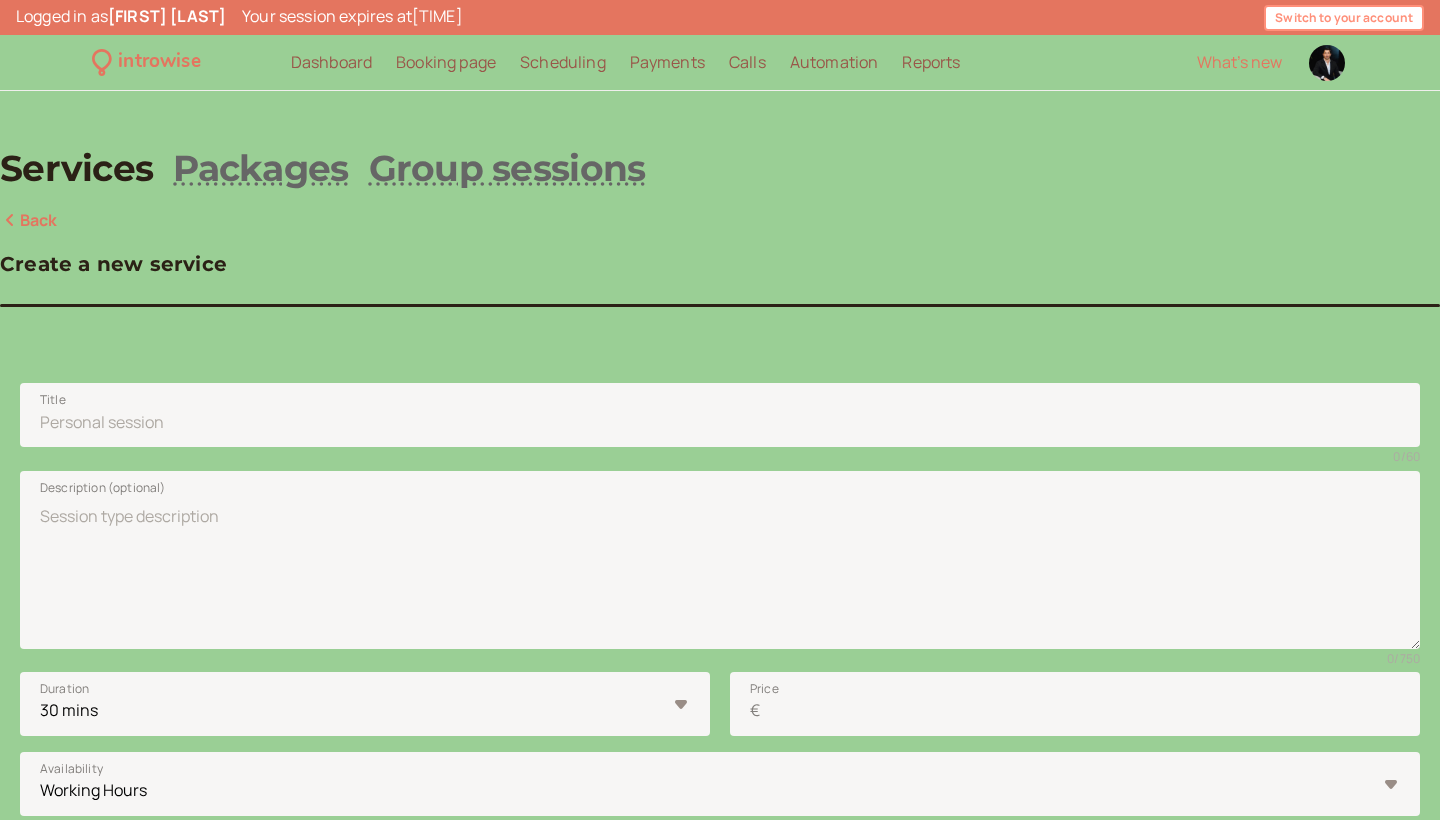 scroll, scrollTop: 0, scrollLeft: 0, axis: both 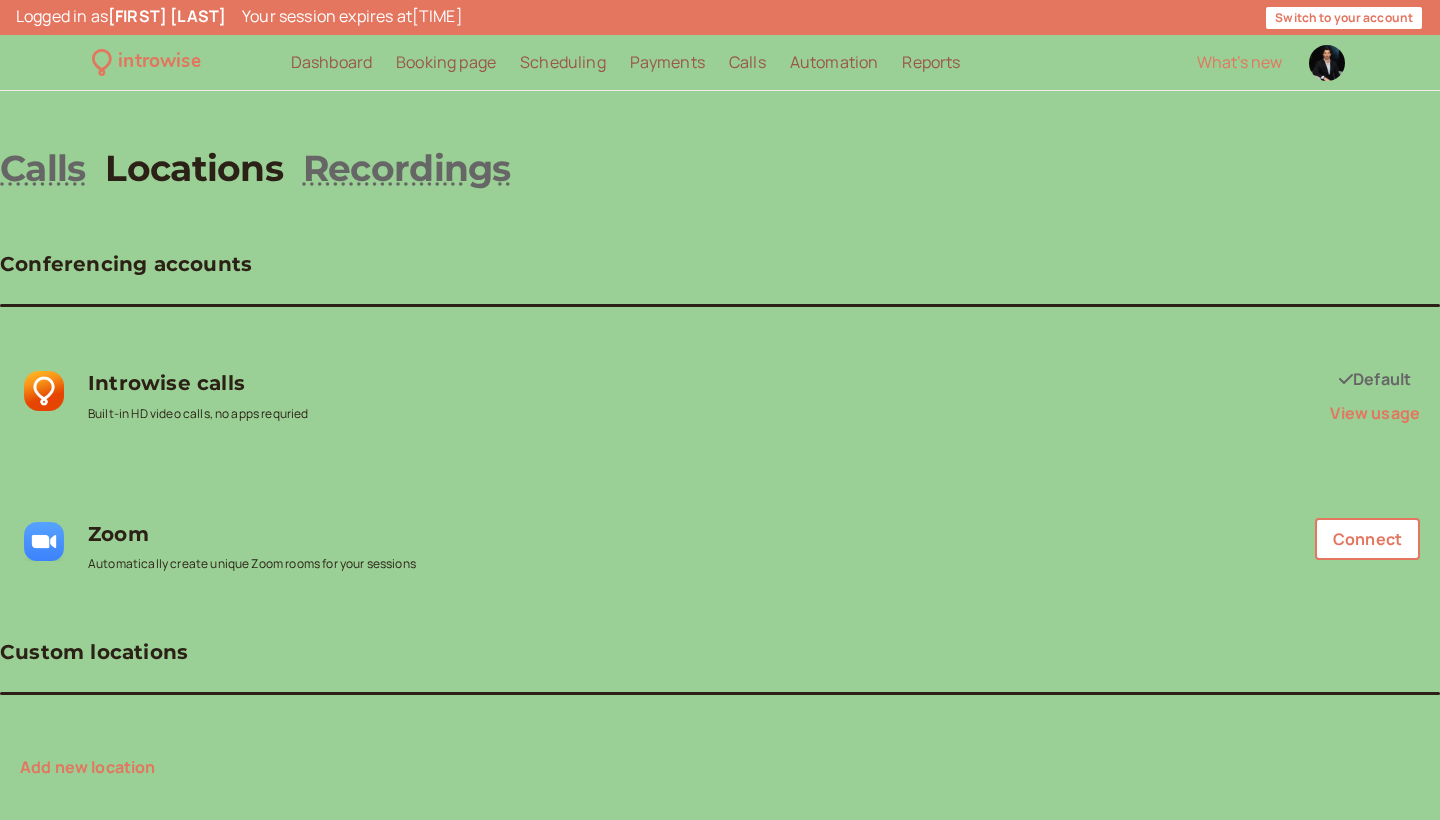 click on "Add new location" at bounding box center [88, 767] 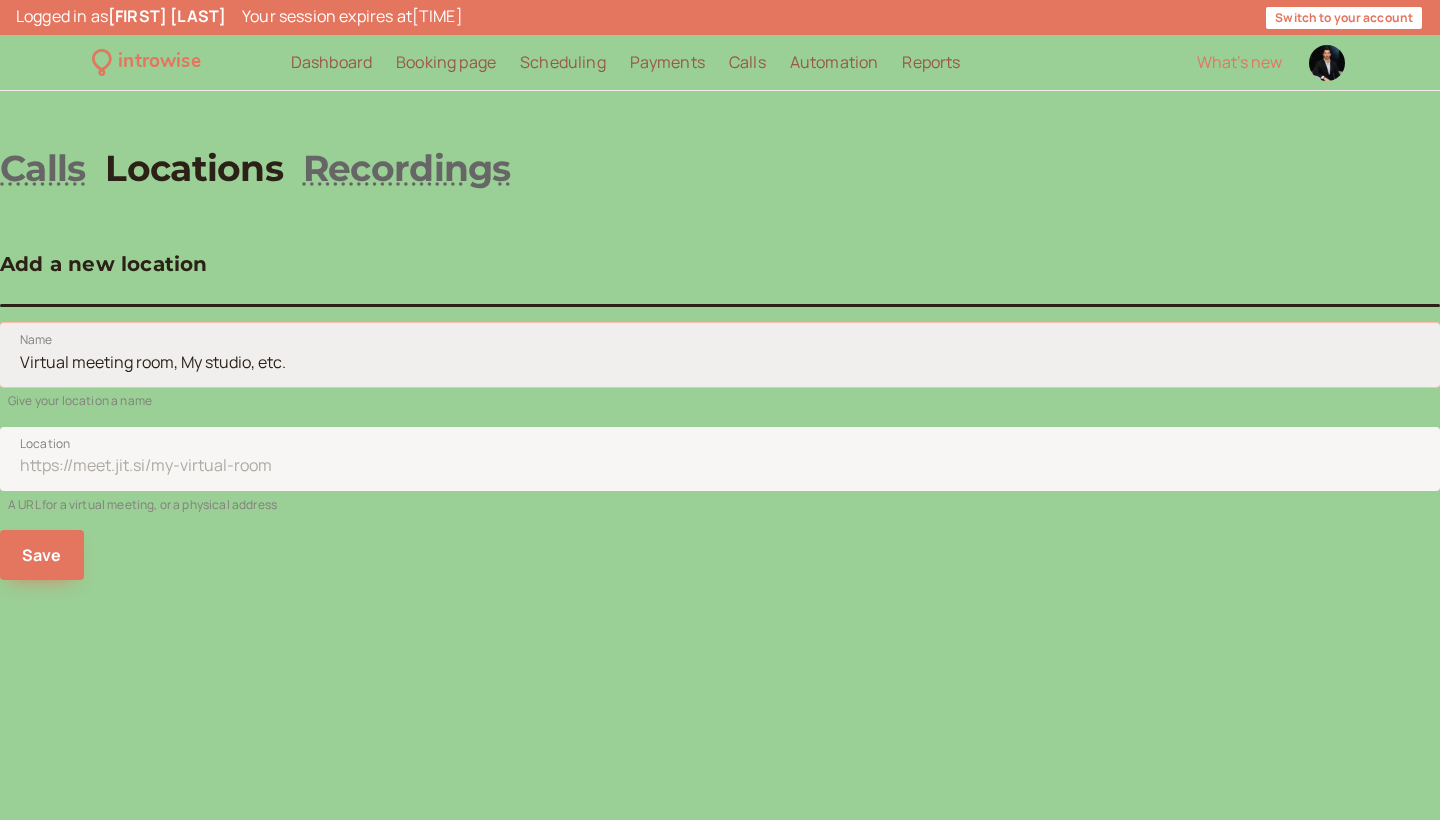 click on "Name" at bounding box center (720, 355) 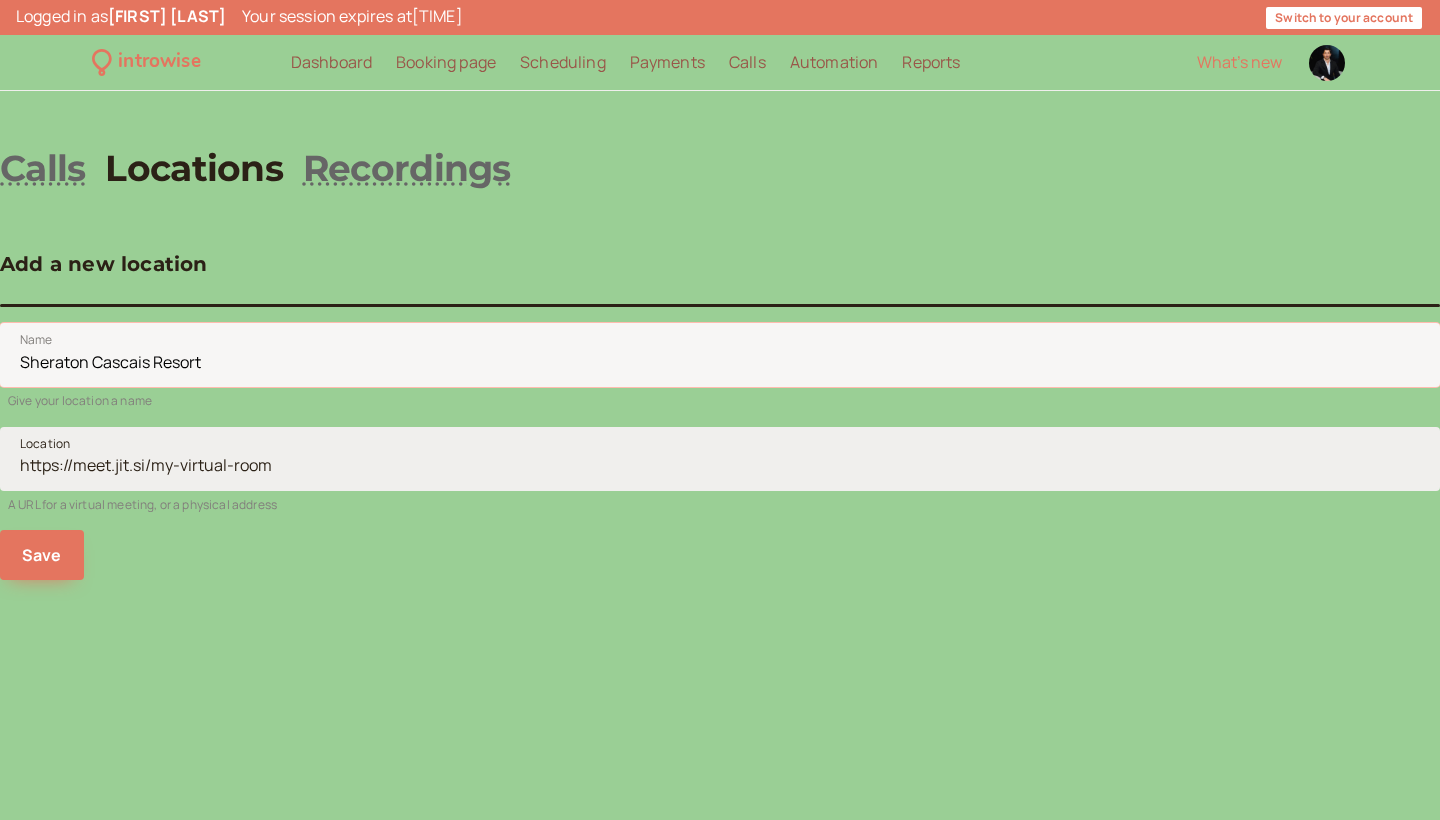 type on "Sheraton Cascais Resort" 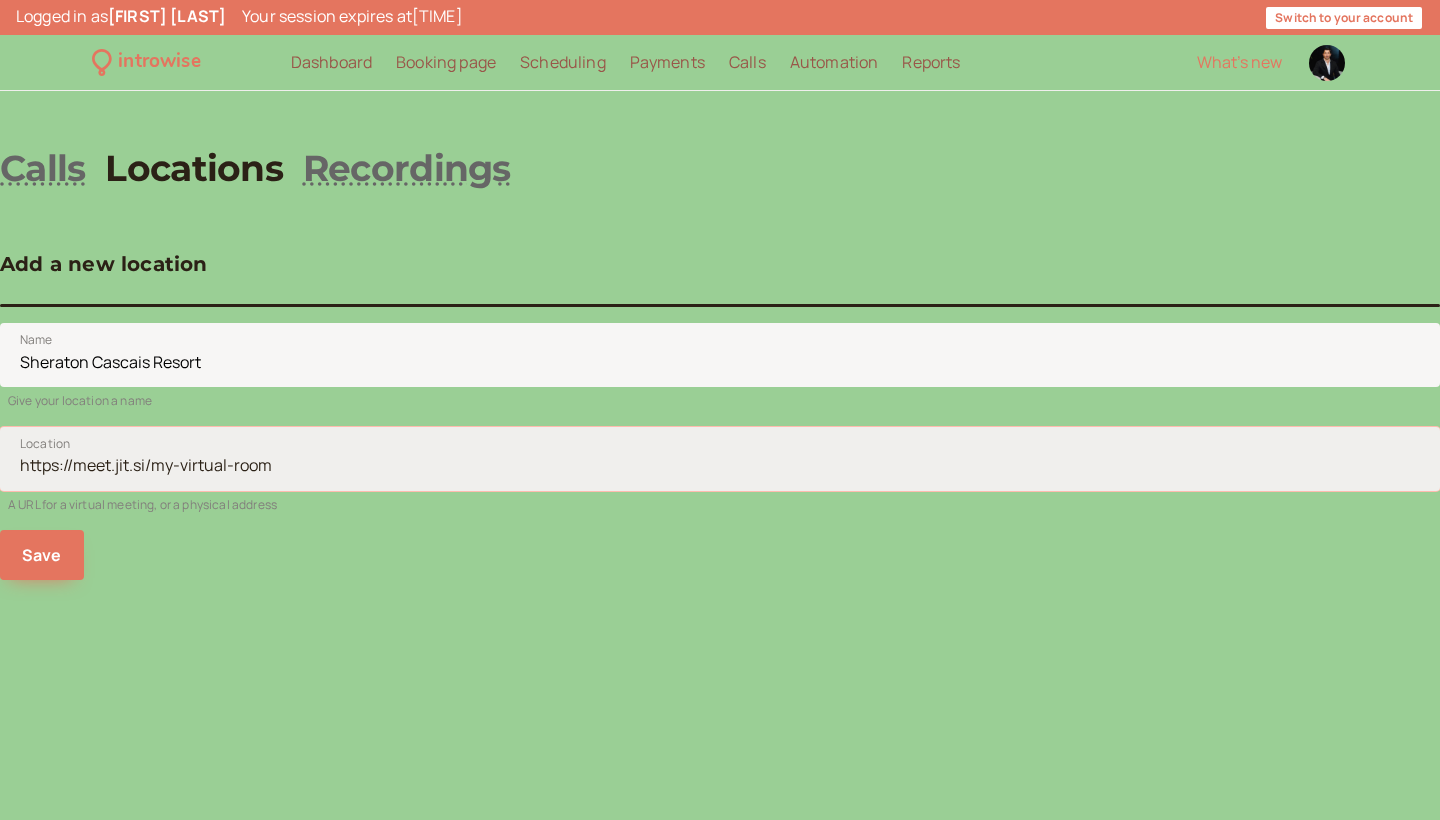 click on "Location" at bounding box center (720, 459) 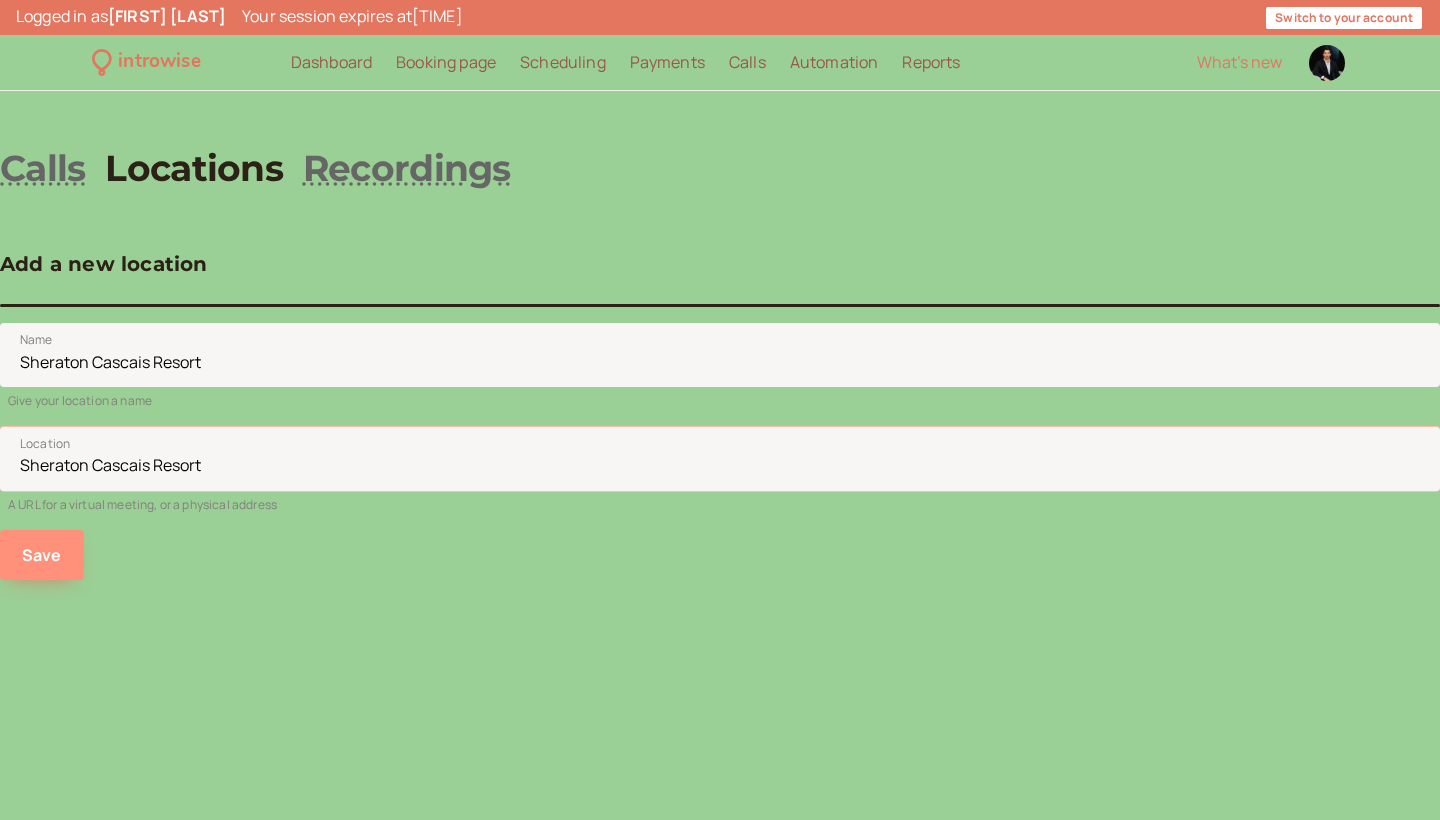 type on "Sheraton Cascais Resort" 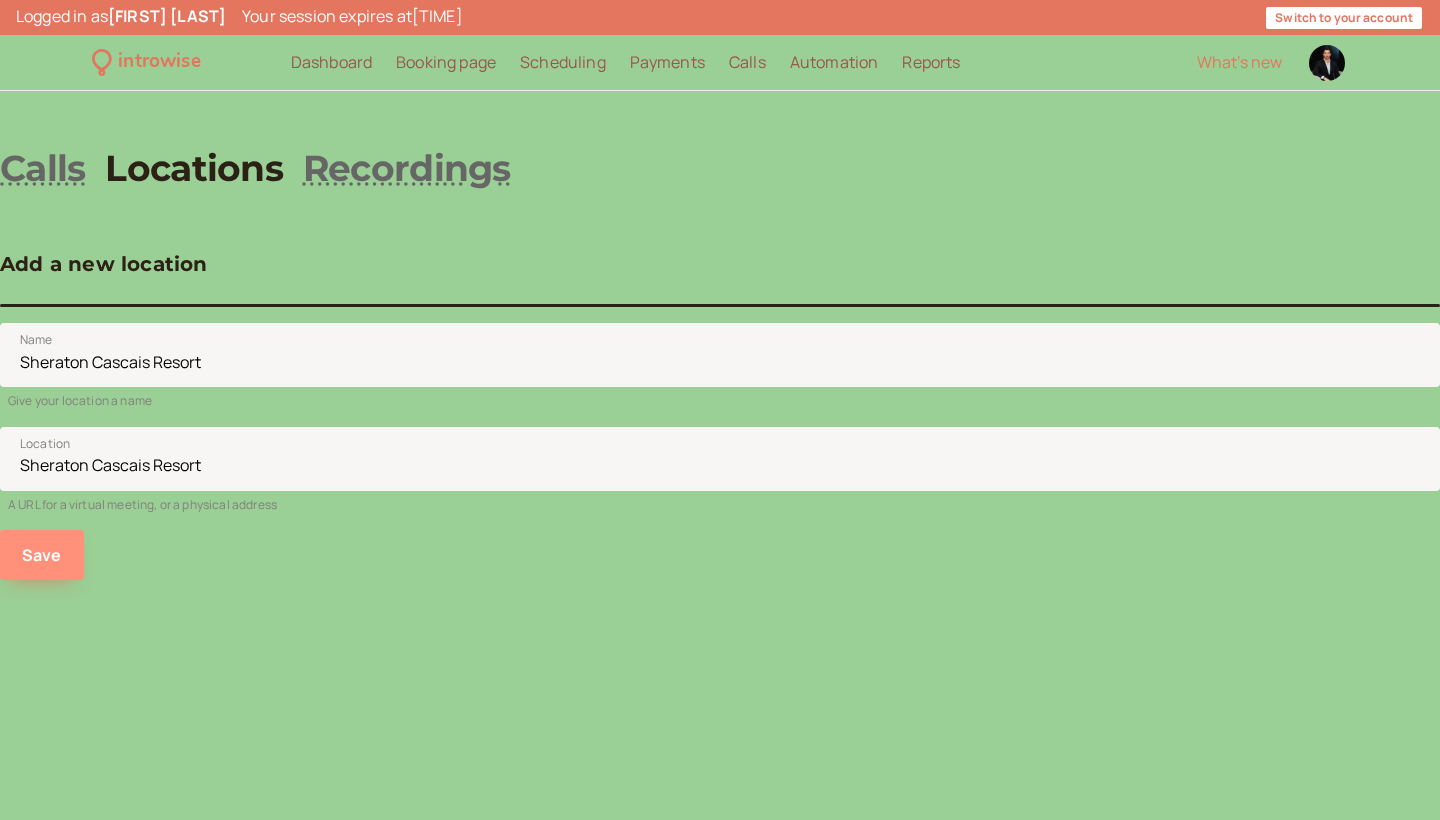 click on "Save" at bounding box center (42, 555) 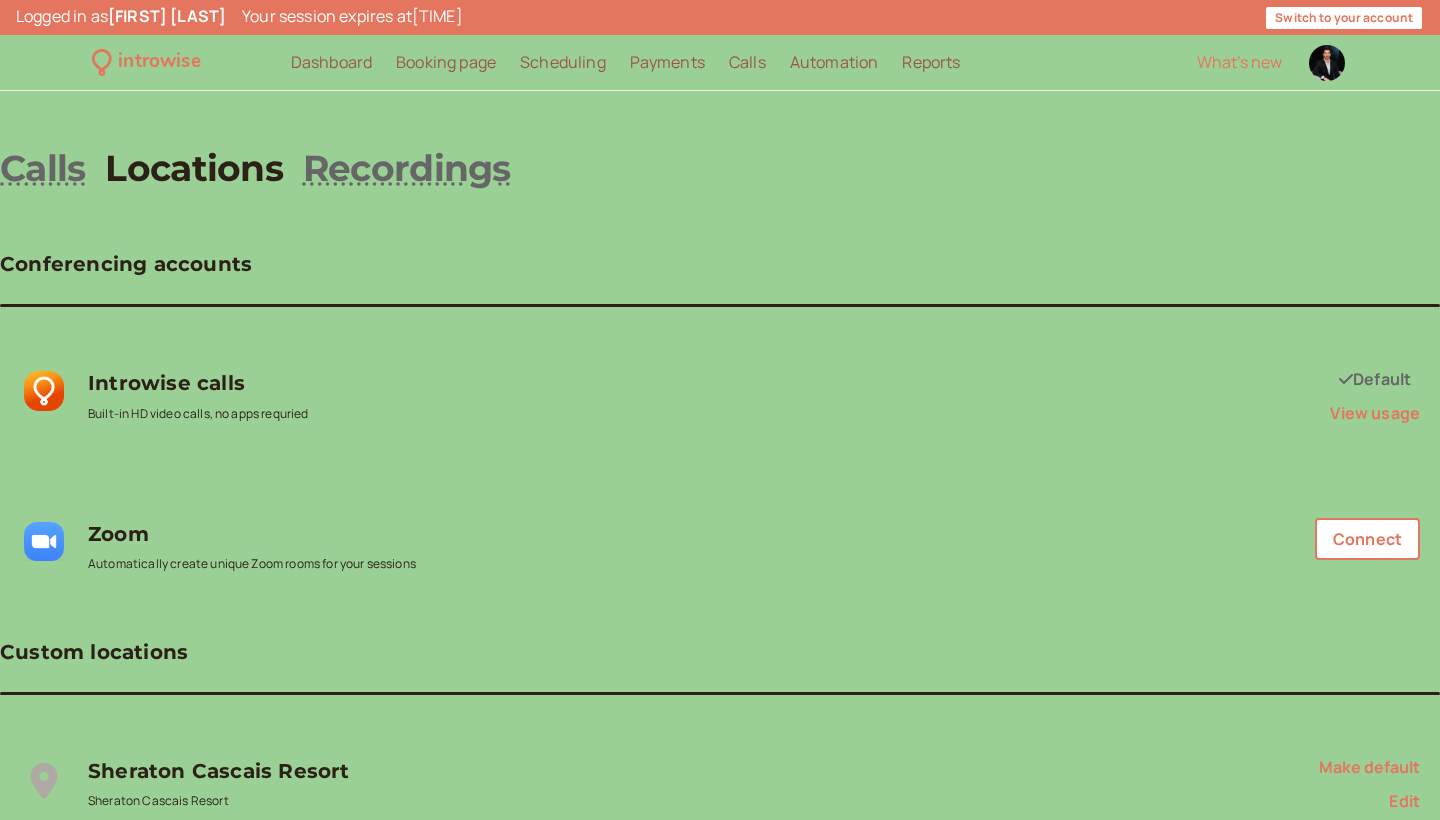 click on "Scheduling" at bounding box center (563, 62) 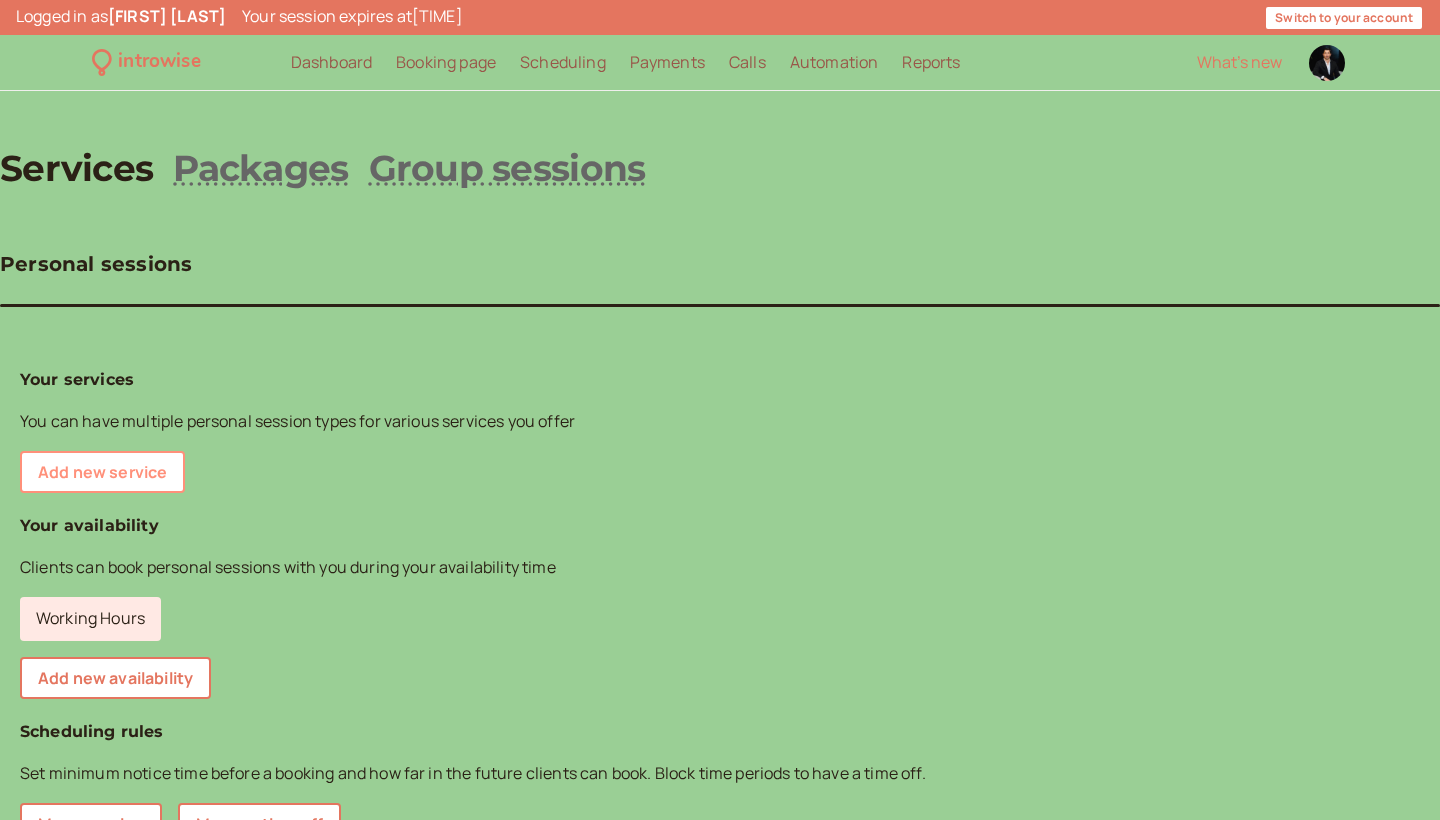 click on "Add new service" at bounding box center [102, 472] 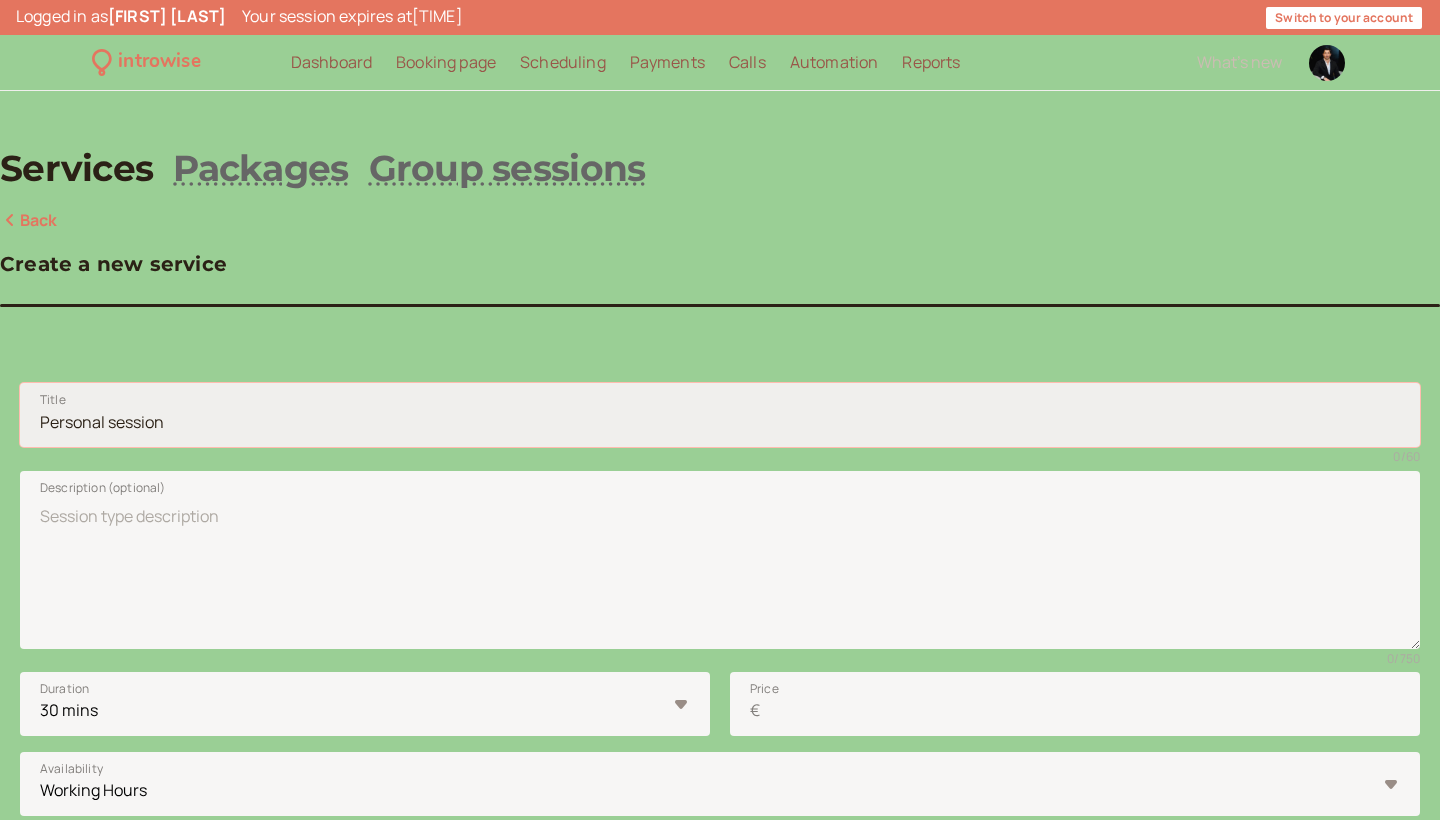 click on "Title" at bounding box center (720, 415) 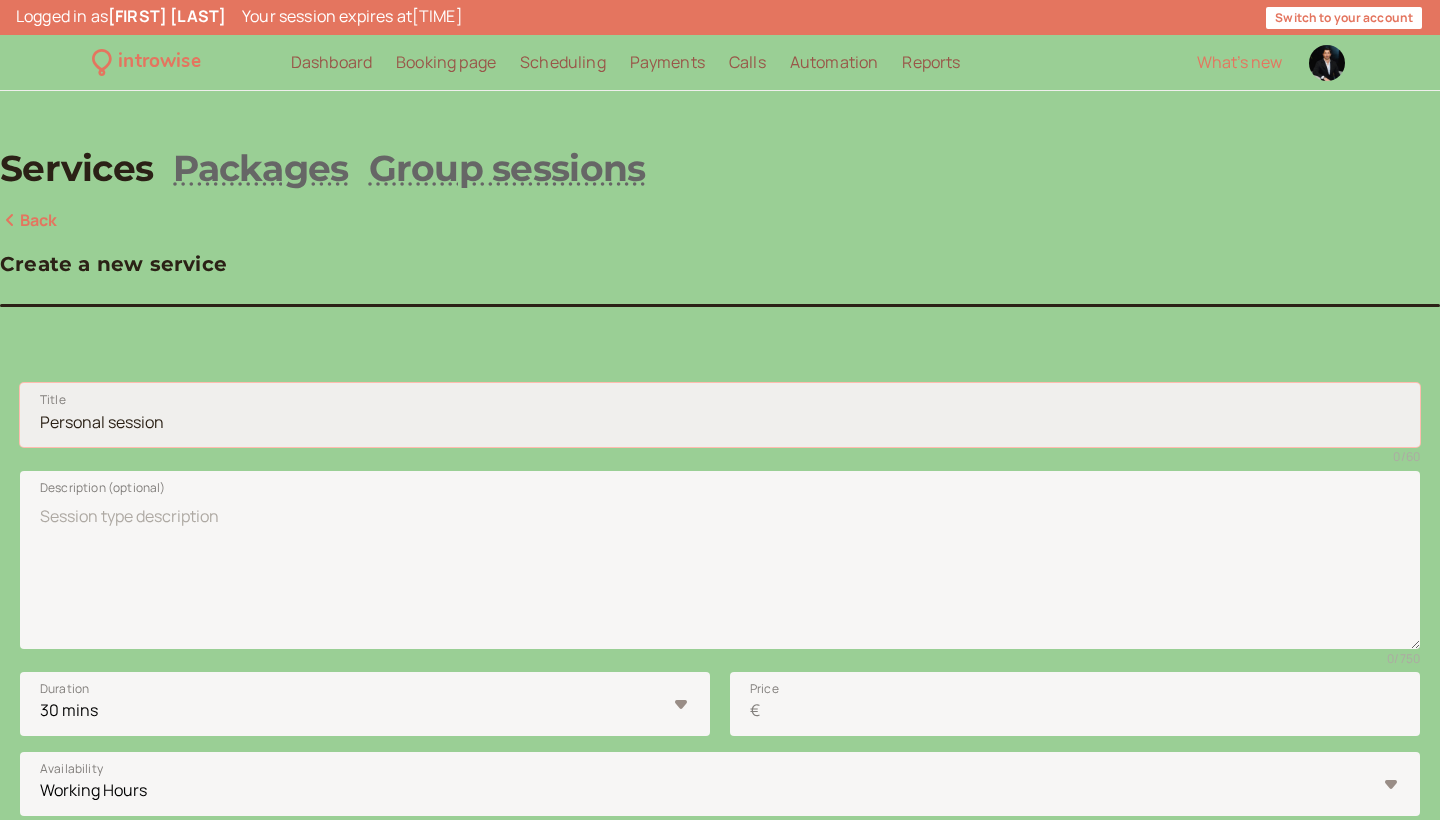 paste on "45min. Mentoring Session - Presential" 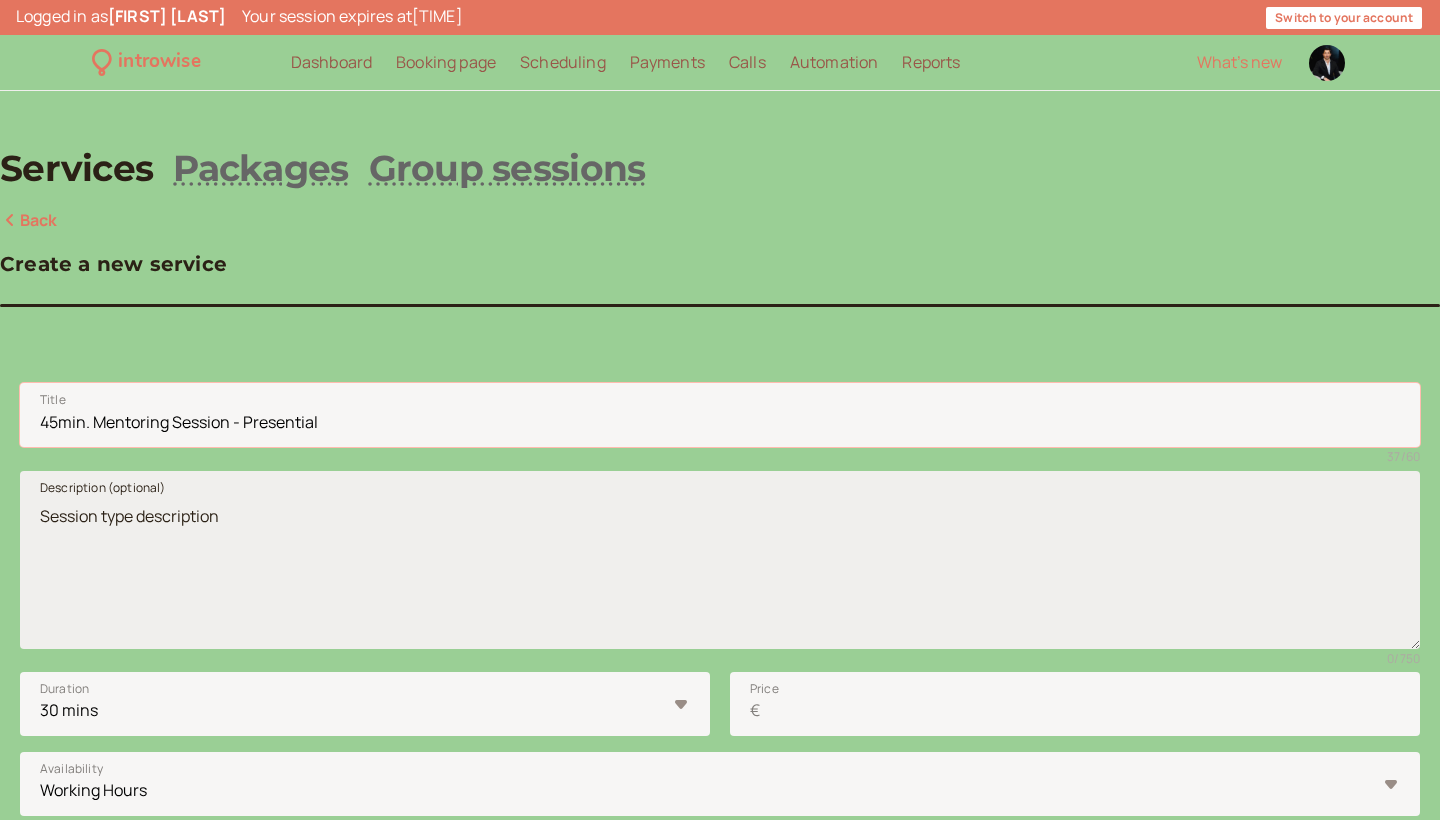 type on "45min. Mentoring Session - Presential" 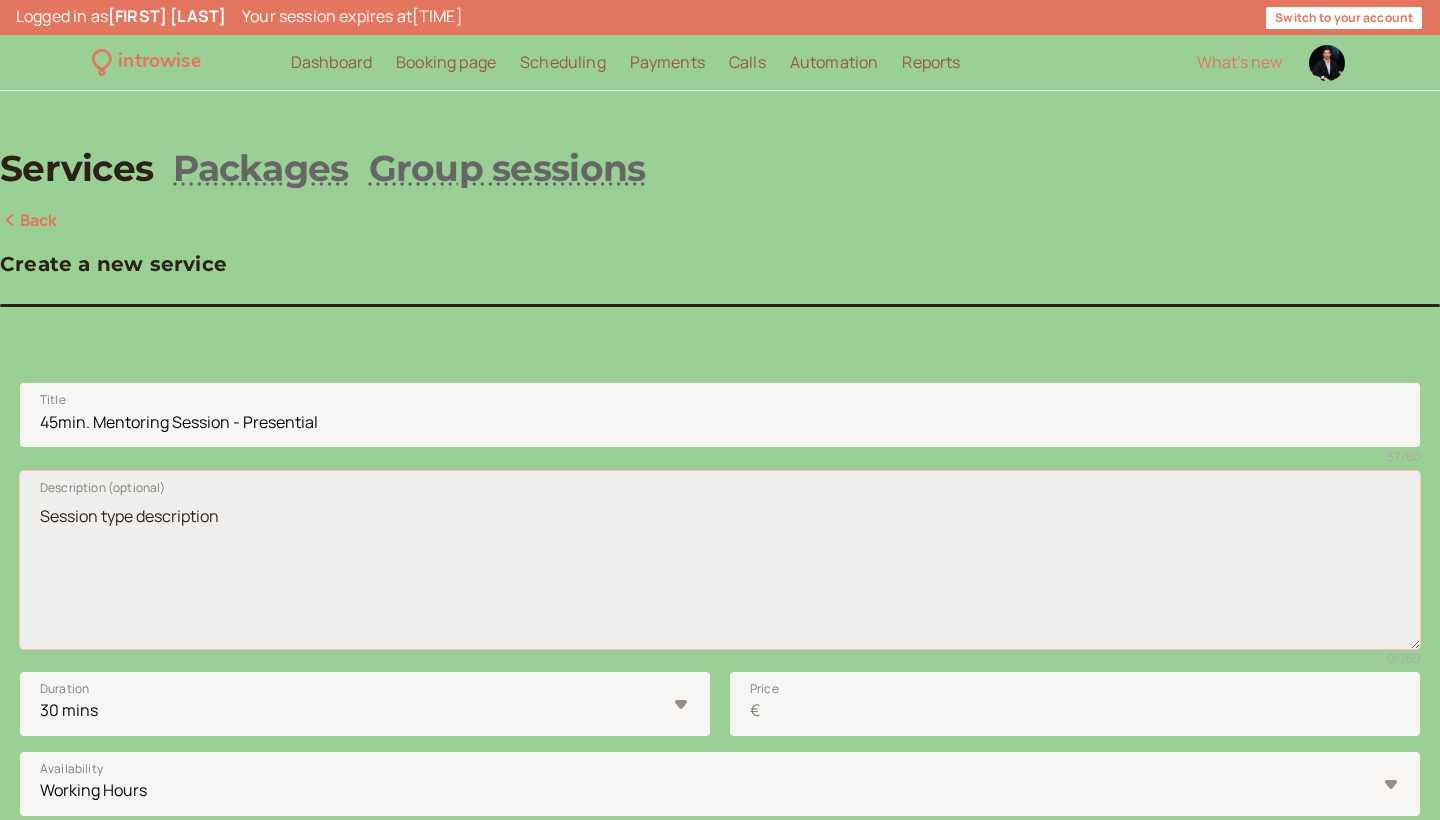 click on "Description (optional)" at bounding box center [720, 560] 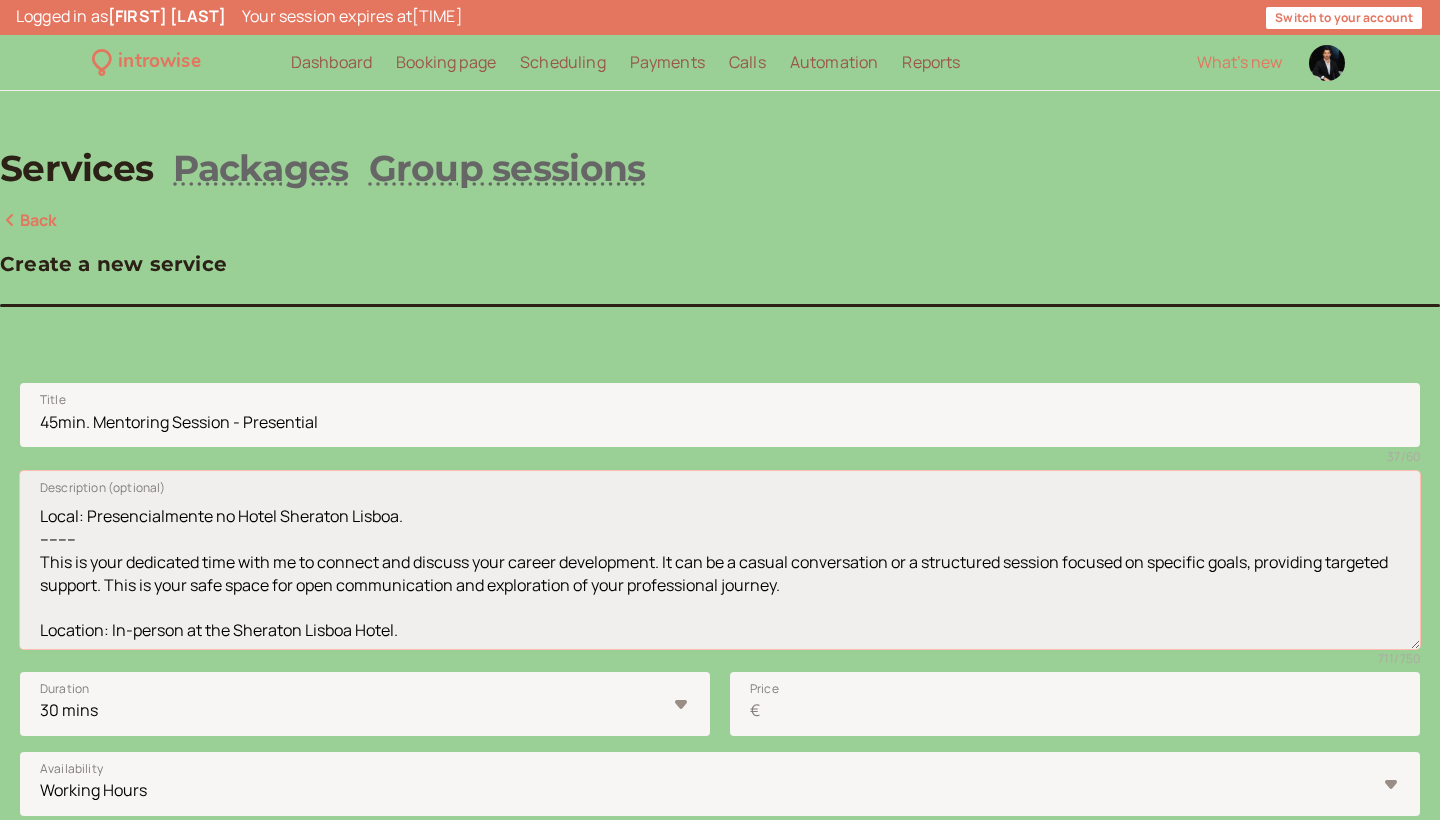 scroll, scrollTop: 193, scrollLeft: 0, axis: vertical 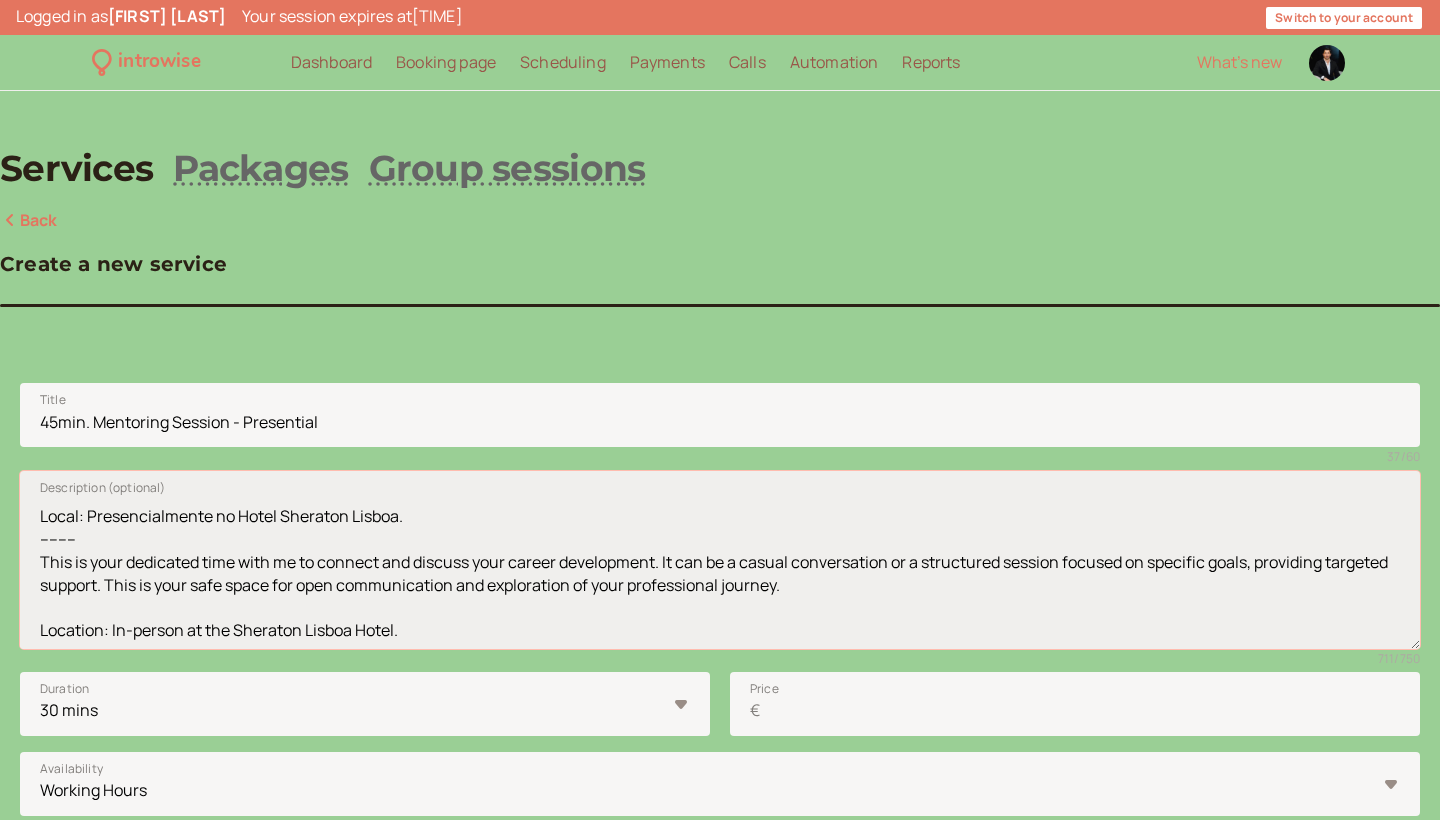 drag, startPoint x: 399, startPoint y: 545, endPoint x: 560, endPoint y: 546, distance: 161.00311 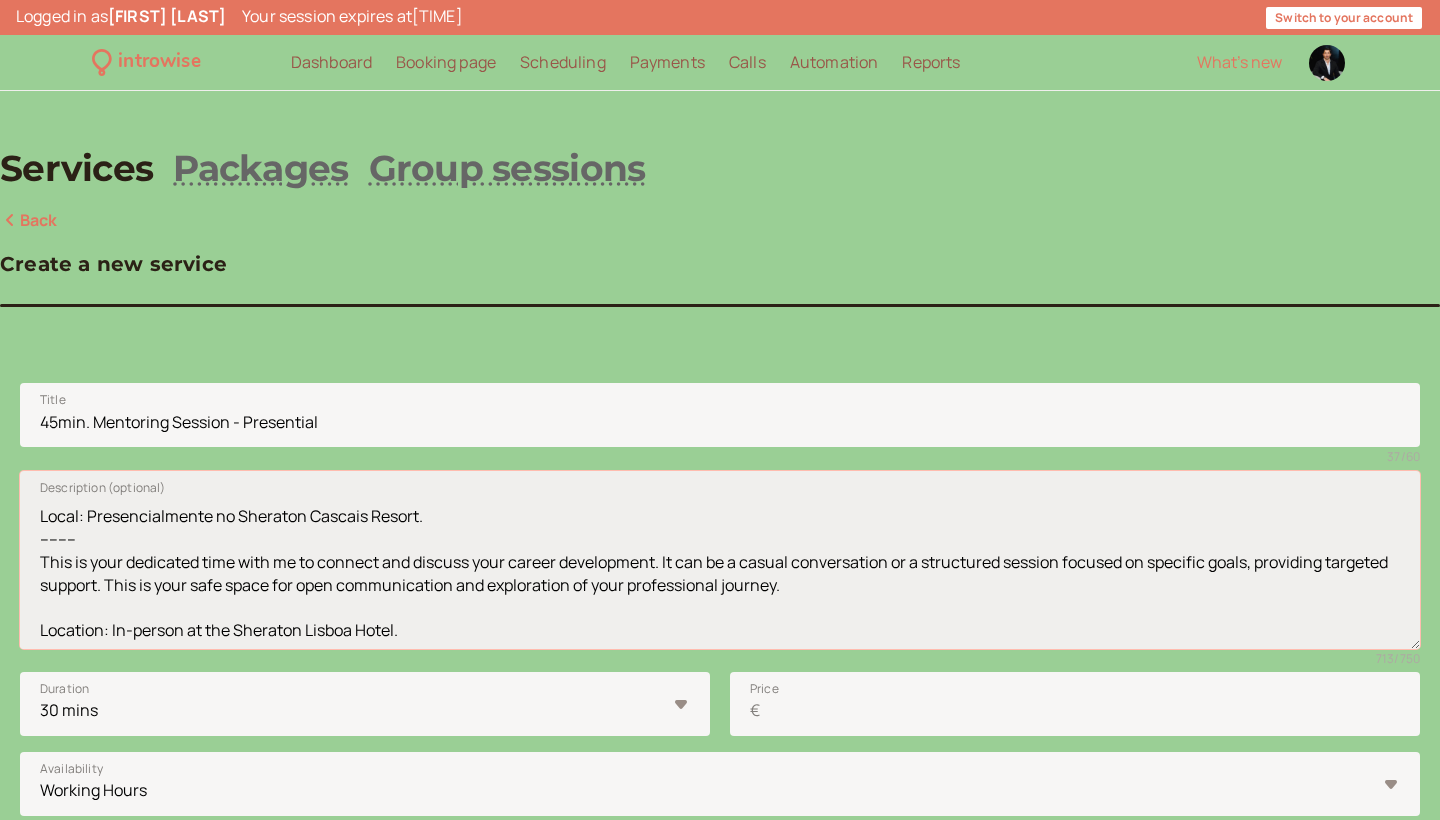 scroll, scrollTop: 193, scrollLeft: 0, axis: vertical 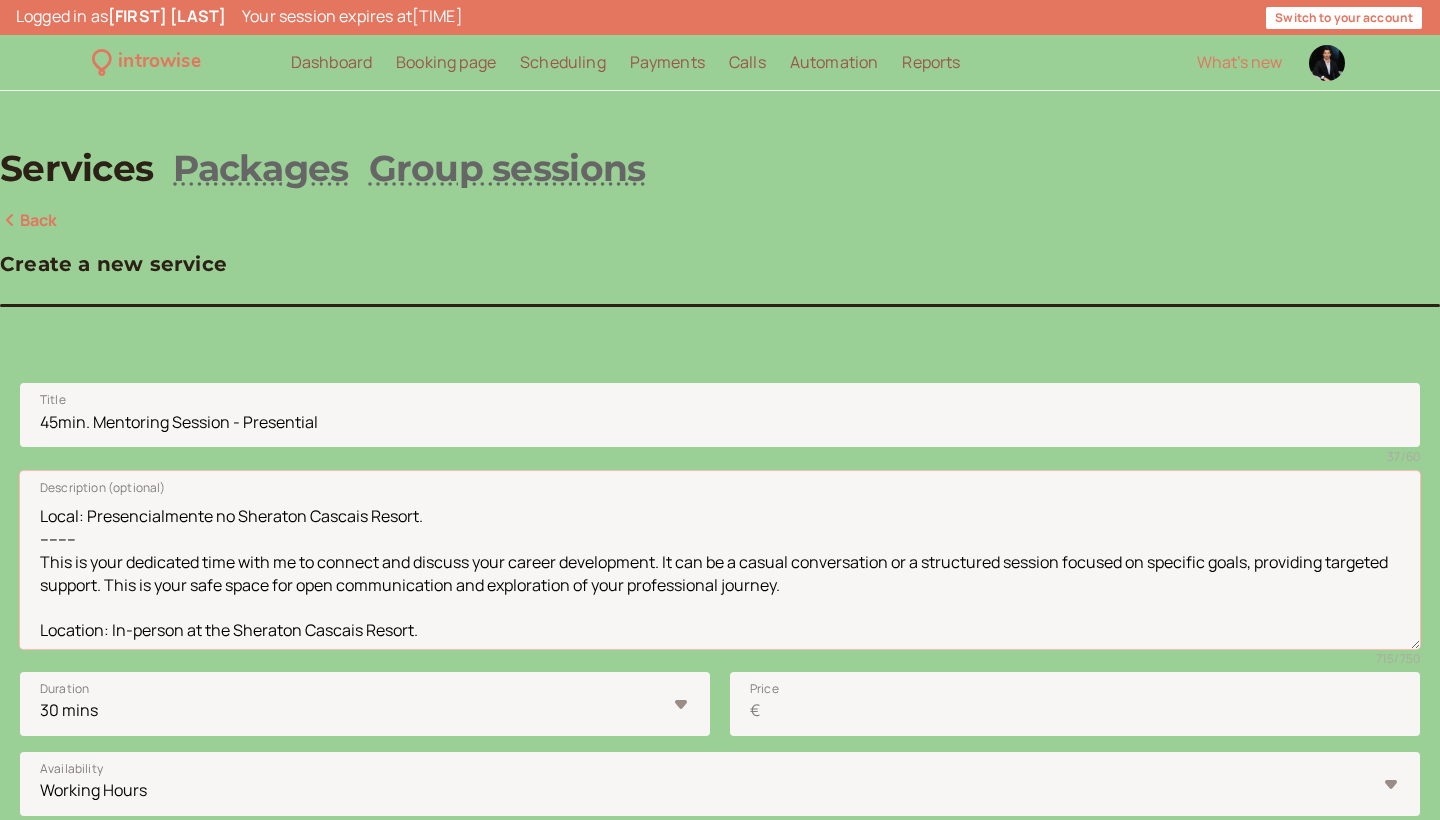 type on "(Sessão de mentoring de [DURATION] - Presencial)
Momento dedicado para conexão e discussão do seu desenvolvimento profissional, seja através de uma conversa casual ou de uma sessão estruturada focada em objetivos específicos. Este é um espaço seguro para comunicação aberta e exploração do seu percurso profissional.
Local: Presencialmente no Sheraton Cascais Resort.
--------
This is your dedicated time with me to connect and discuss your career development. It can be a casual conversation or a structured session focused on specific goals, providing targeted support. This is your safe space for open communication and exploration of your professional journey.
Location: In-person at the Sheraton Cascais Resort." 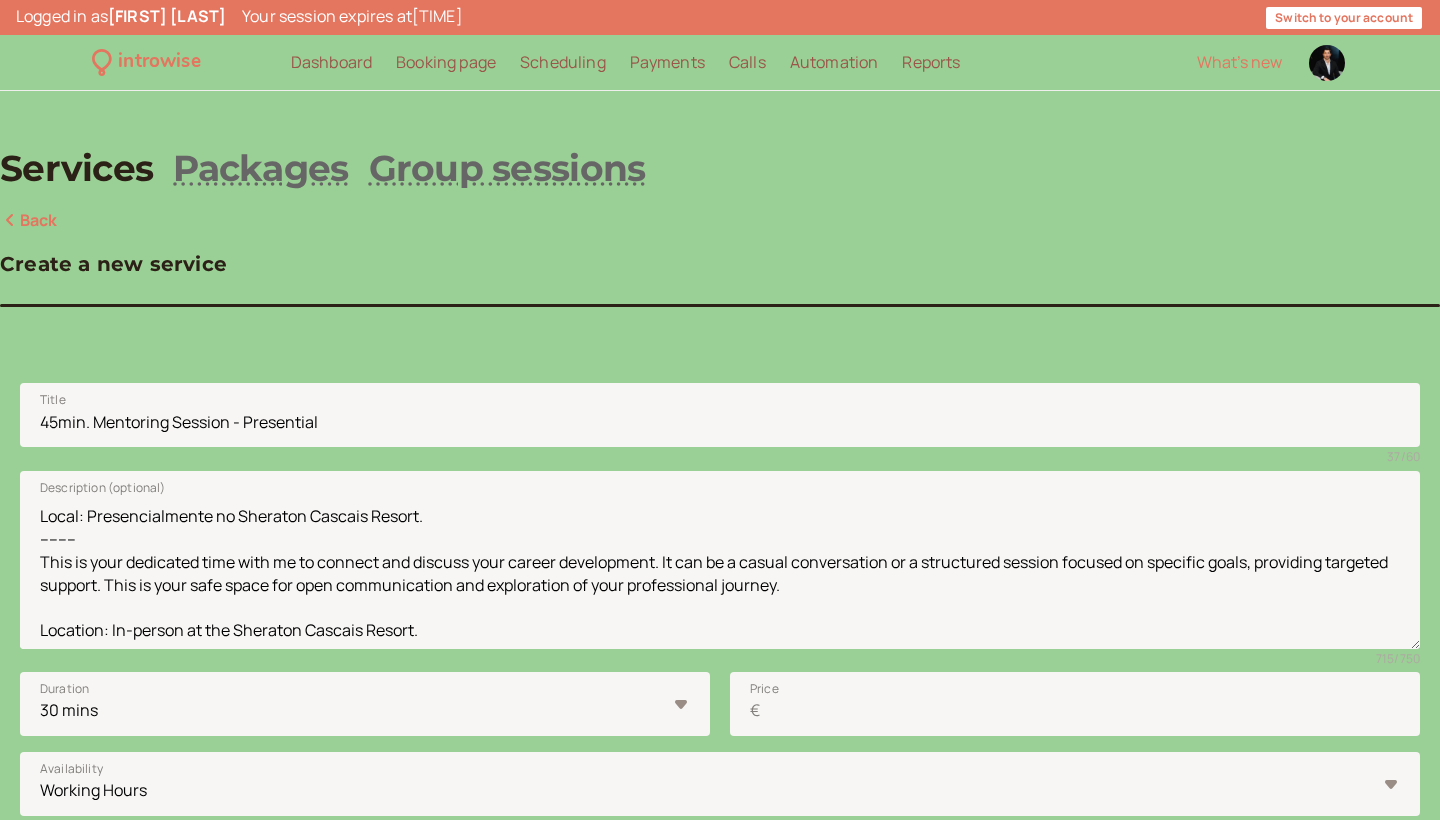 click on "Create a new service Title [DURATION] Mentoring Session - Presential 37 / 60   (Sessão de mentoring de [DURATION] - Presencial)
Momento dedicado para conexão e discussão do seu desenvolvimento profissional, seja através de uma conversa casual ou de uma sessão estruturada focada em objetivos específicos. Este é um espaço seguro para comunicação aberta e exploração do seu percurso profissional.
Local: Presencialmente no Sheraton Cascais Resort.
--------
This is your dedicated time with me to connect and discuss your career development. It can be a casual conversation or a structured session focused on specific goals, providing targeted support. This is your safe space for open communication and exploration of your professional journey.
Location: In-person at the Sheraton Cascais Resort. Description (optional) 715 / 750   Duration 10 mins 15 mins 30 mins 45 mins 1 hour 1.5 hours 2 hours Custom… Price € Availability Working Hours Location Introwise Call   calls settings Payment processing No payments" at bounding box center (720, 796) 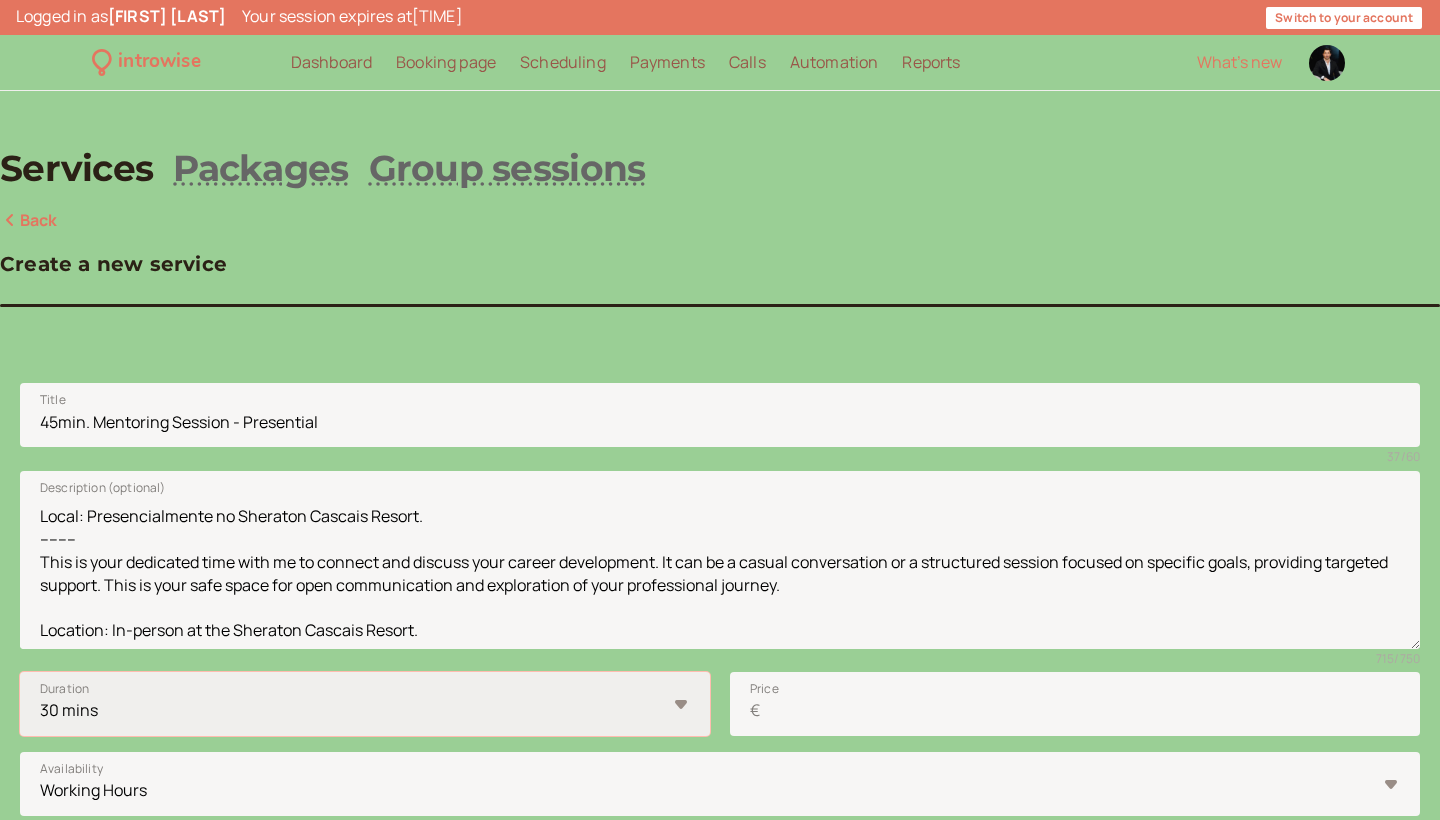 select on "45" 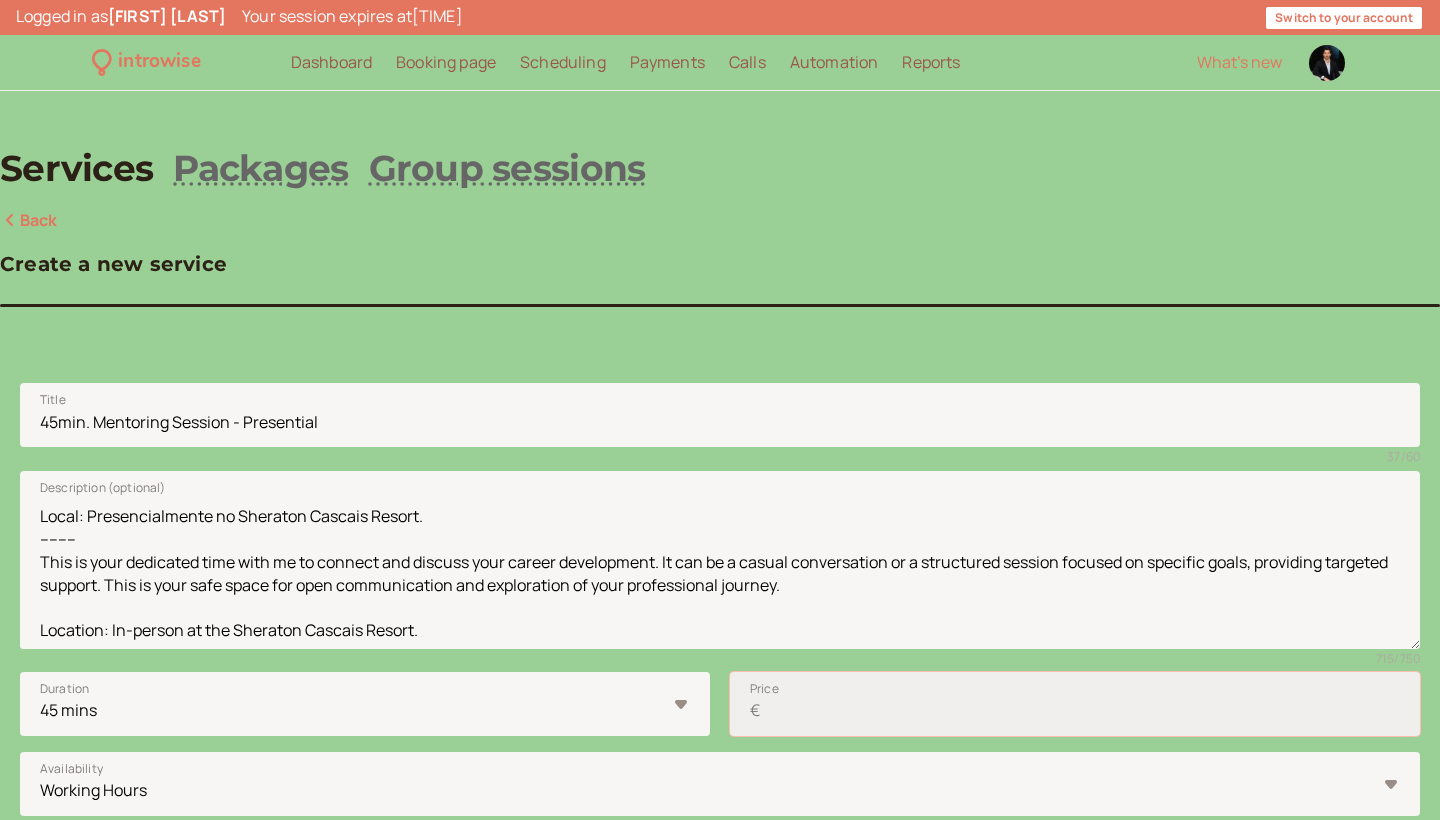 click on "Price €" at bounding box center [1075, 704] 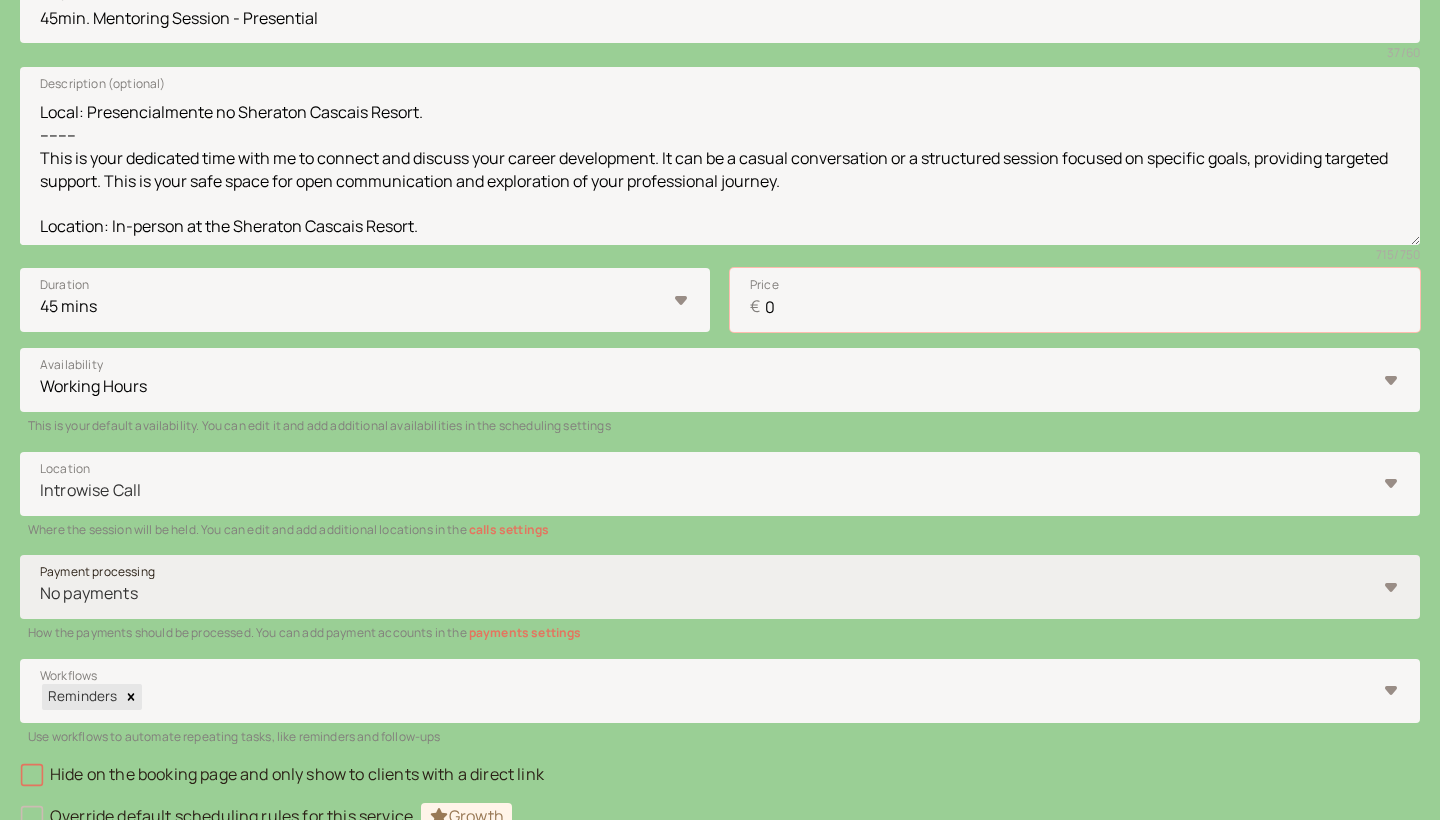 scroll, scrollTop: 409, scrollLeft: 0, axis: vertical 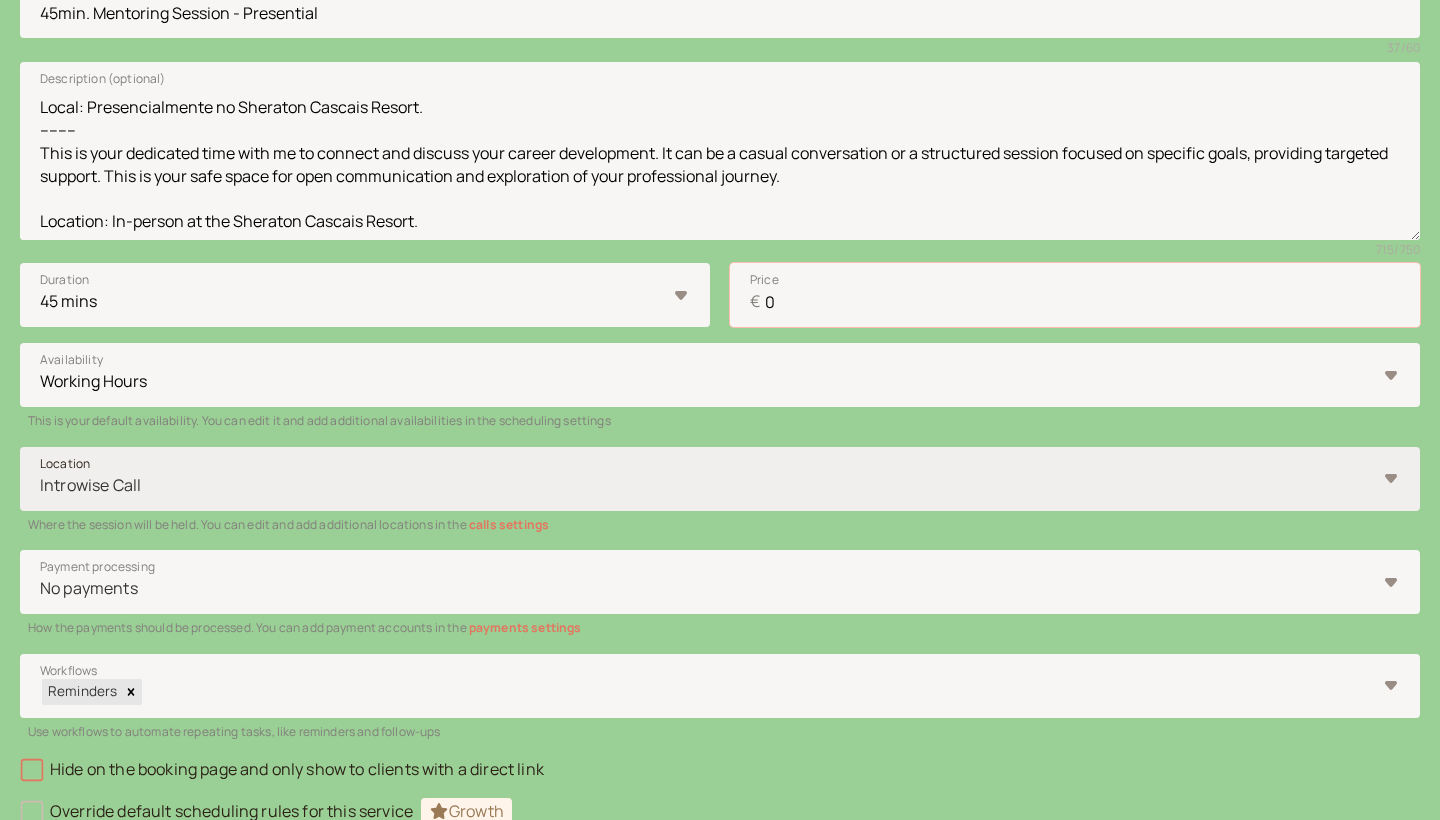 type on "0" 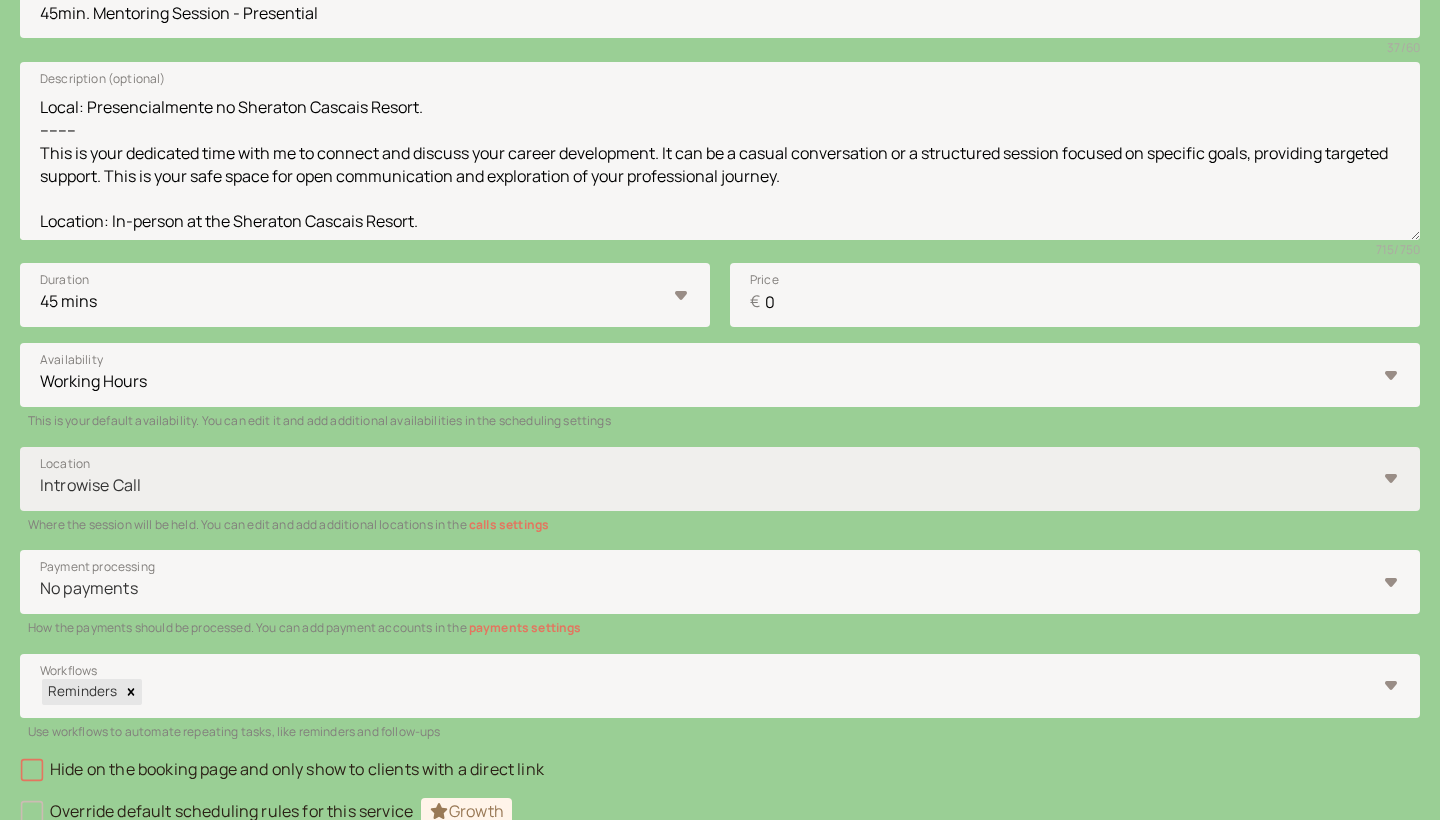 click at bounding box center [707, 485] 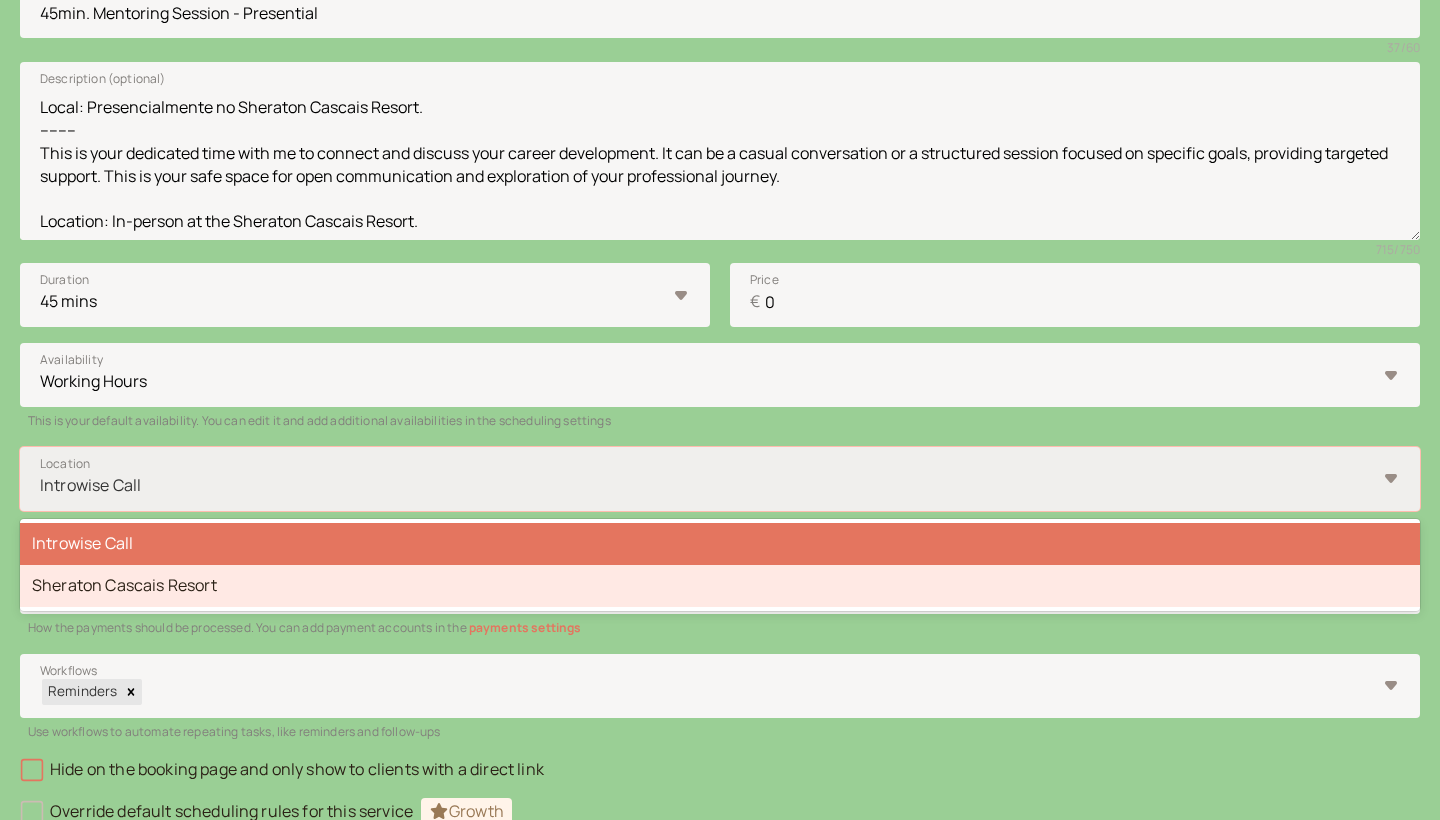 click on "Sheraton Cascais Resort" at bounding box center (720, 586) 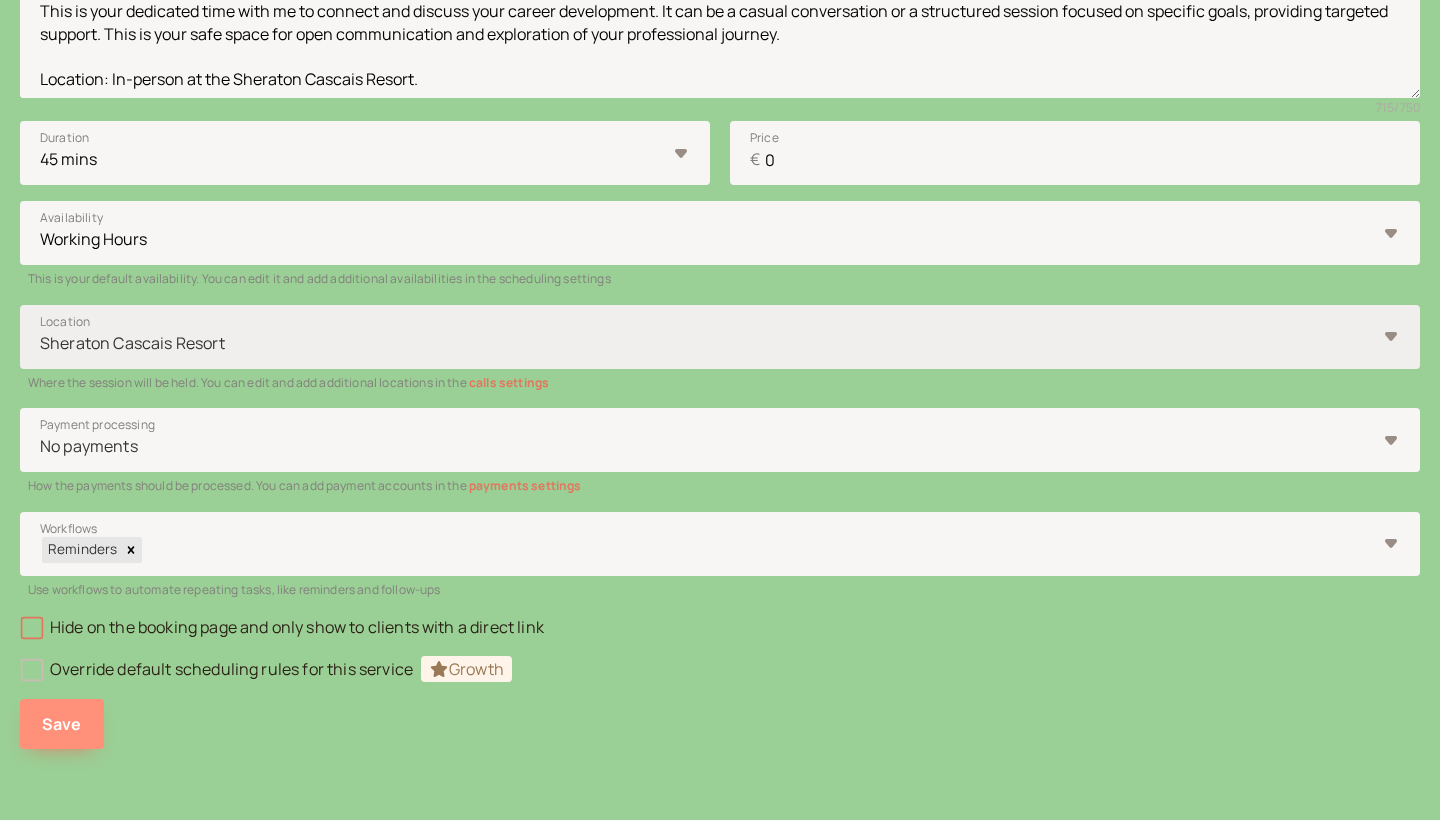 click on "Save" at bounding box center [62, 724] 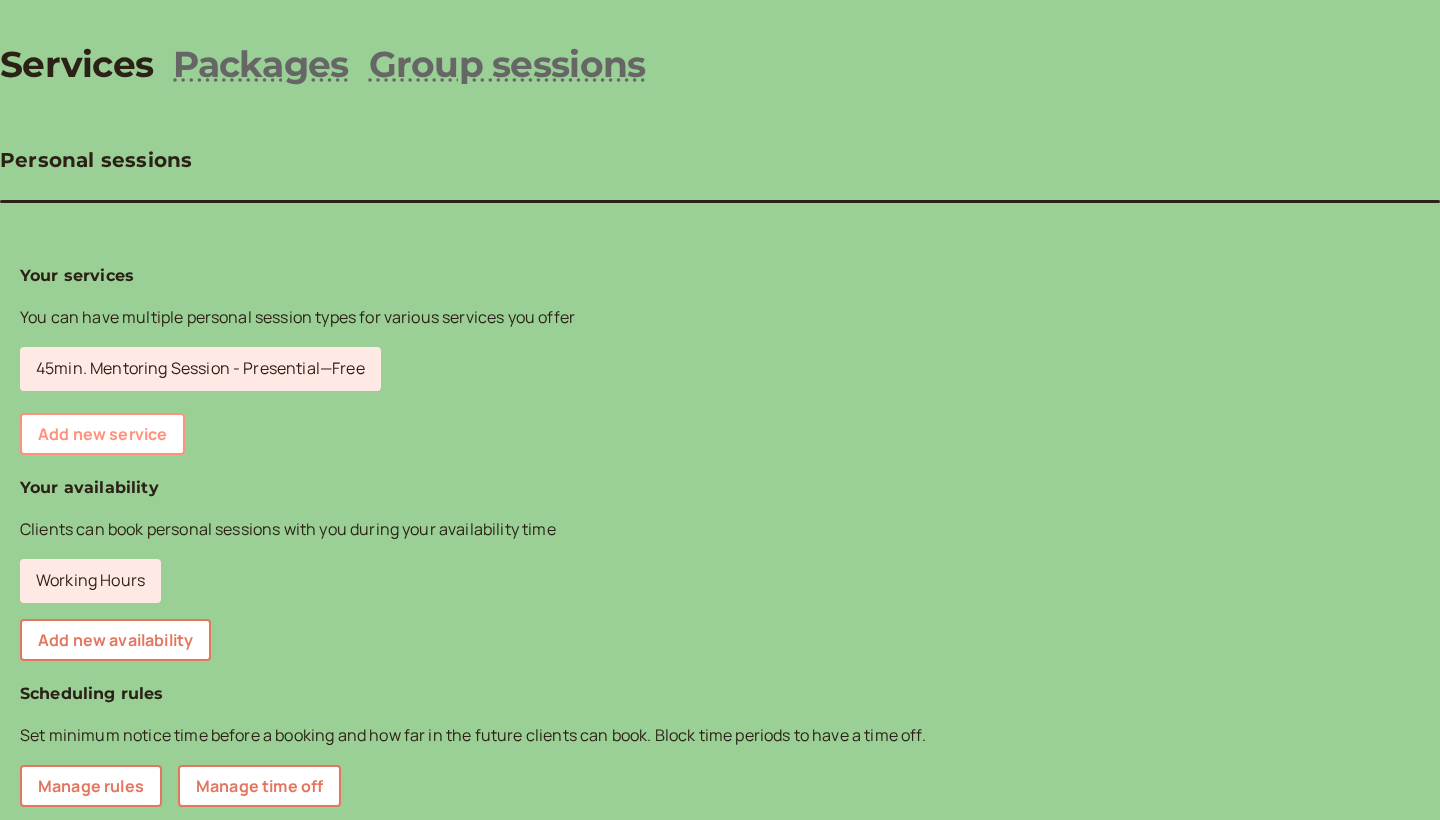 scroll, scrollTop: 105, scrollLeft: 0, axis: vertical 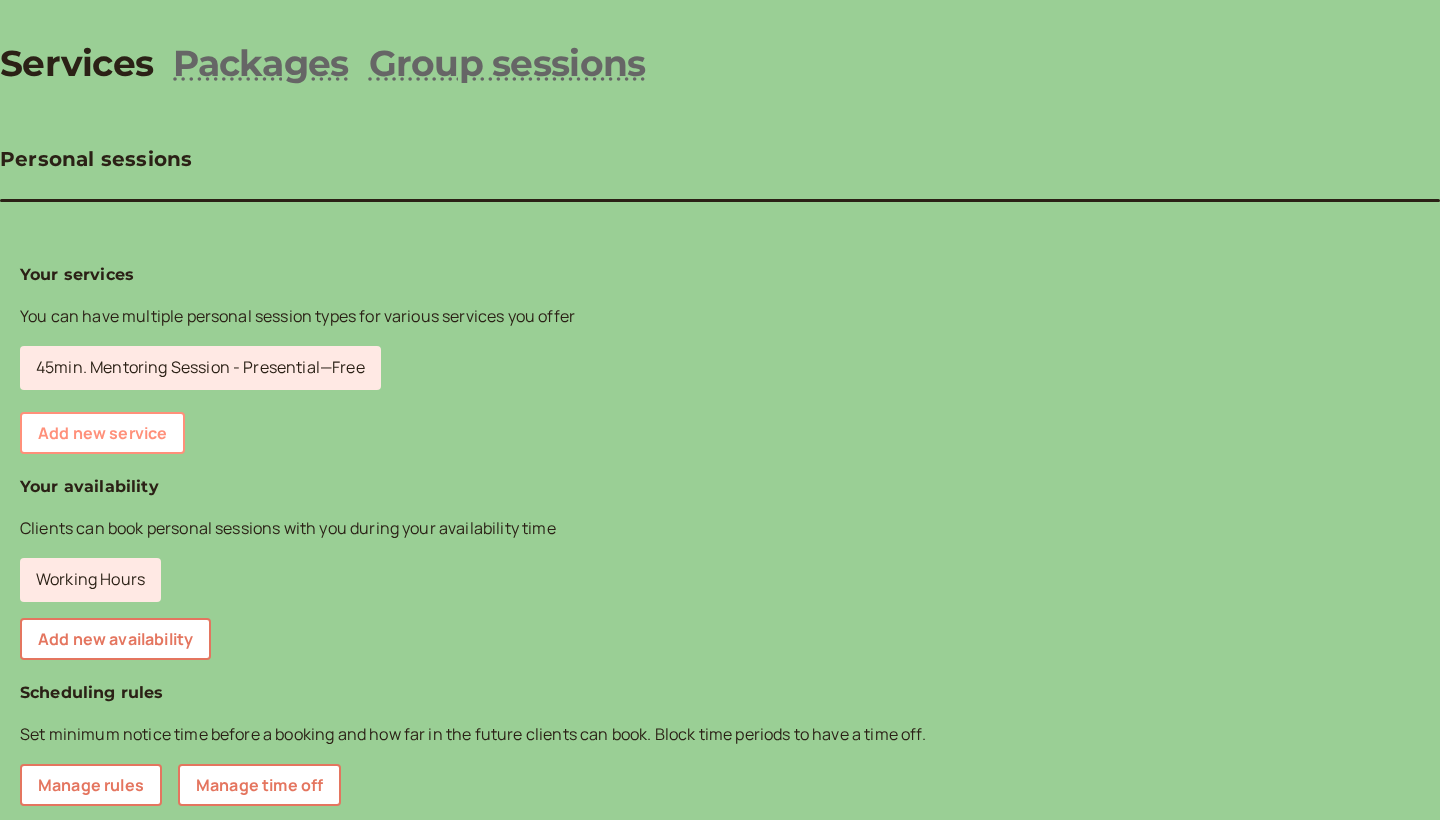 click on "Add new service" at bounding box center (102, 433) 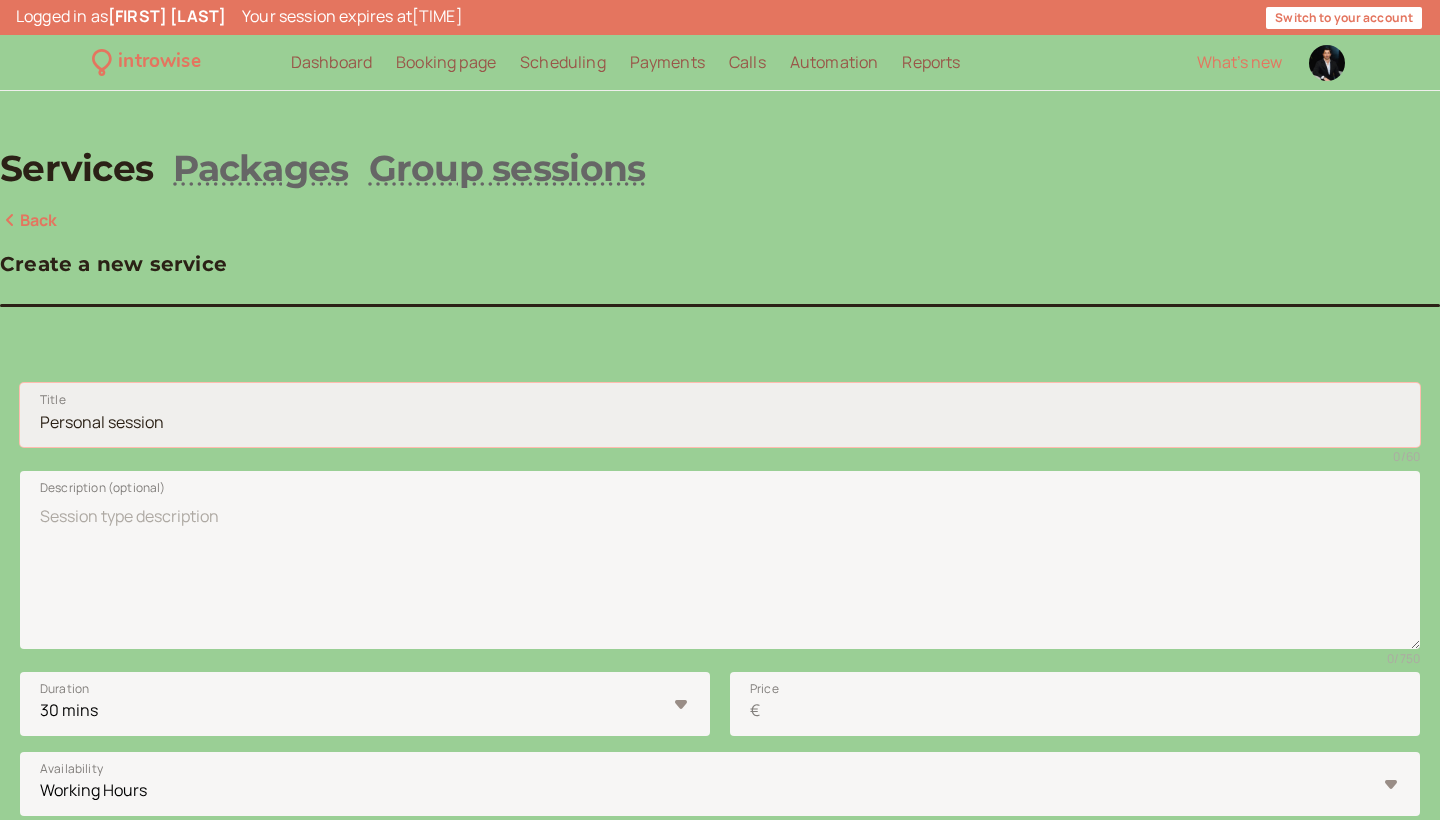 click on "Title" at bounding box center [720, 415] 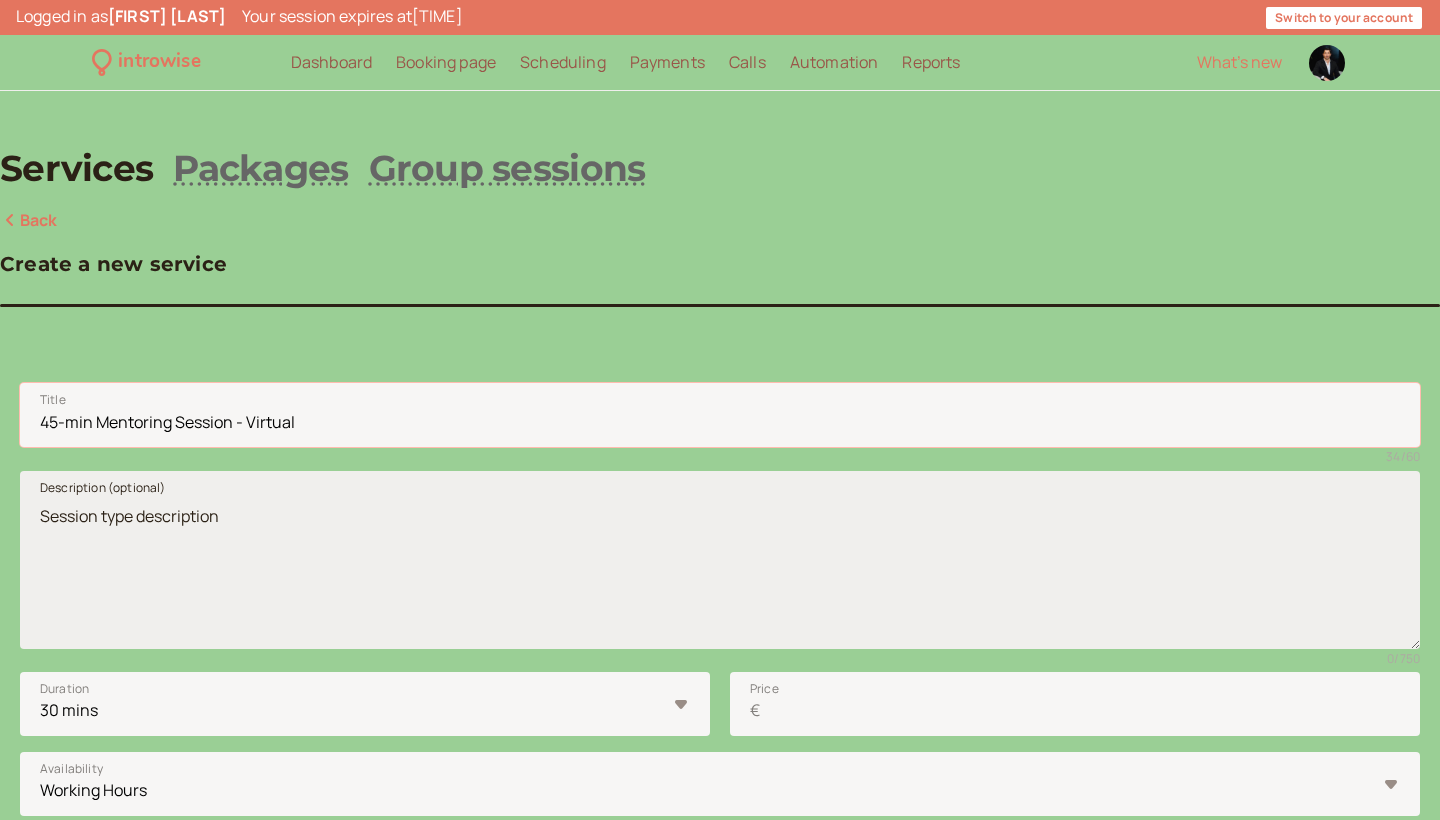 type on "45-min Mentoring Session - Virtual" 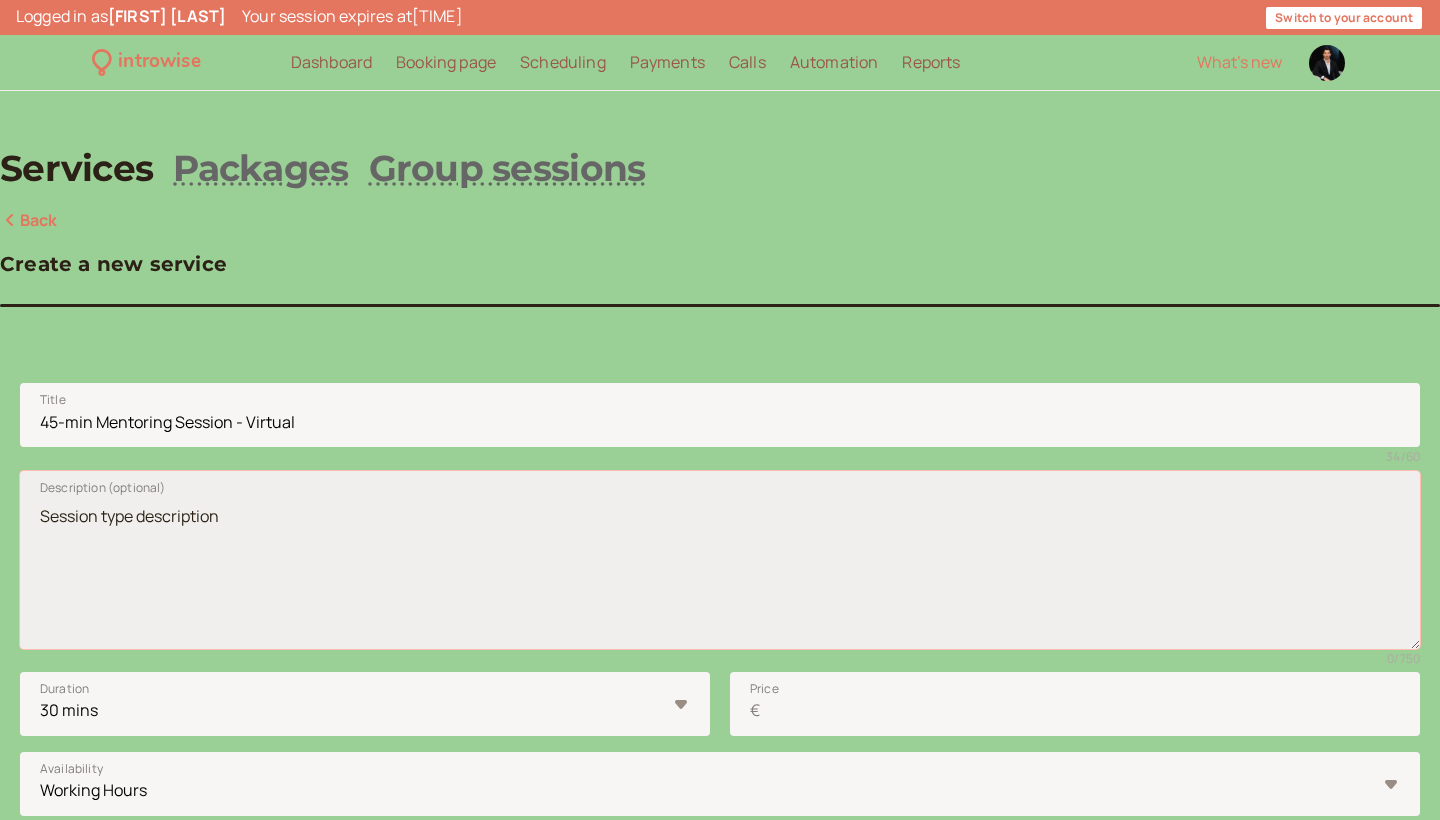 click on "Description (optional)" at bounding box center [720, 560] 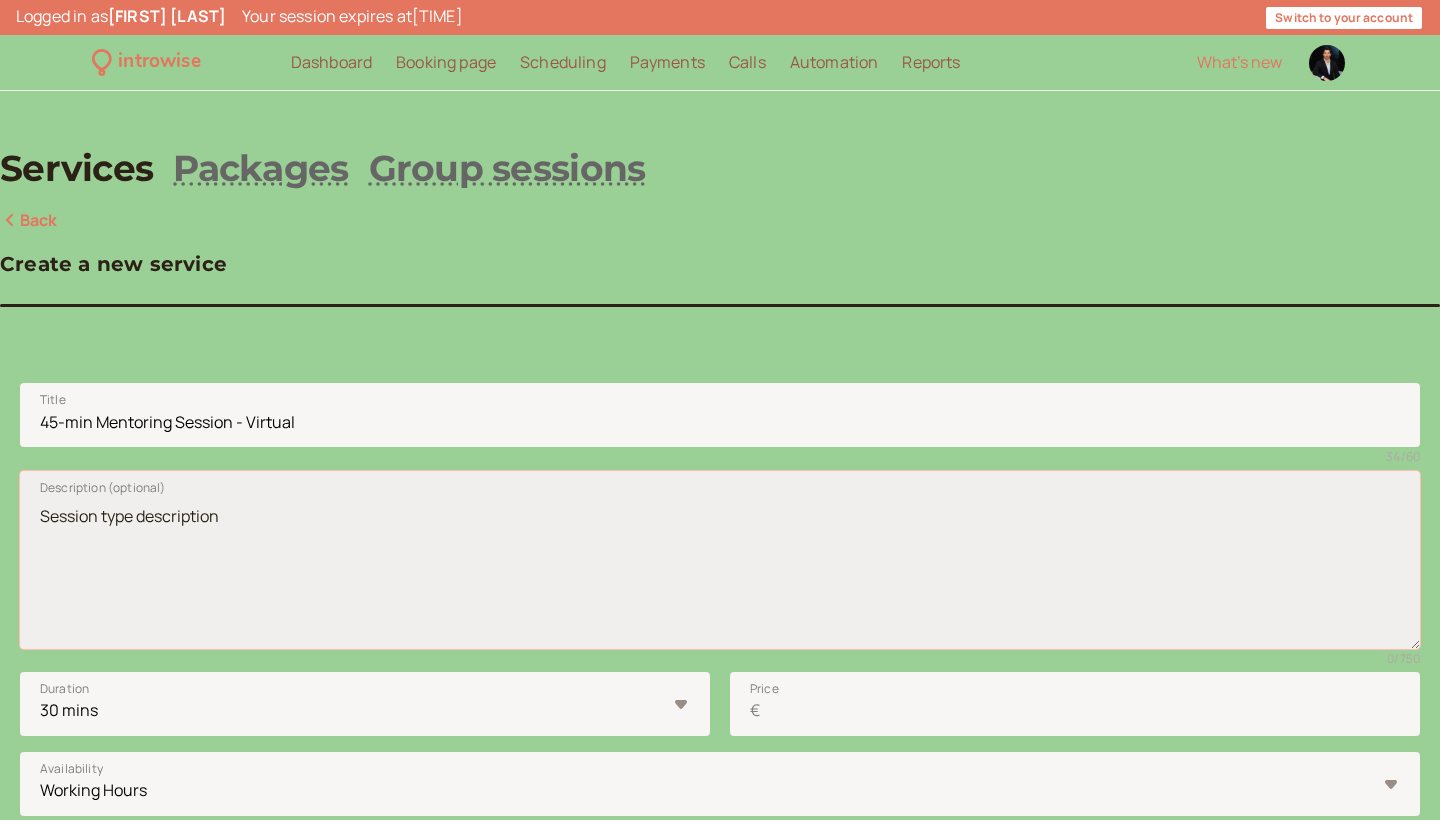 paste on "(Sessão de mentoring de 45min. - Virtual)
Momento dedicado para conexão e discussão do seu desenvolvimento profissional, seja através de uma conversa casual ou de uma sessão estruturada focada em objetivos específicos. Este é um espaço seguro para comunicação aberta e exploração do seu percurso profissional.
Local: Chamada de vídeo através do link no email de confirmação.
--------
This is your dedicated time with me to connect and discuss your career development. It can be a casual conversation or a structured session focused on specific goals, providing targeted support. This is your safe space for open communication and exploration of your professional journey.
Location: video call through link in booking confirmation." 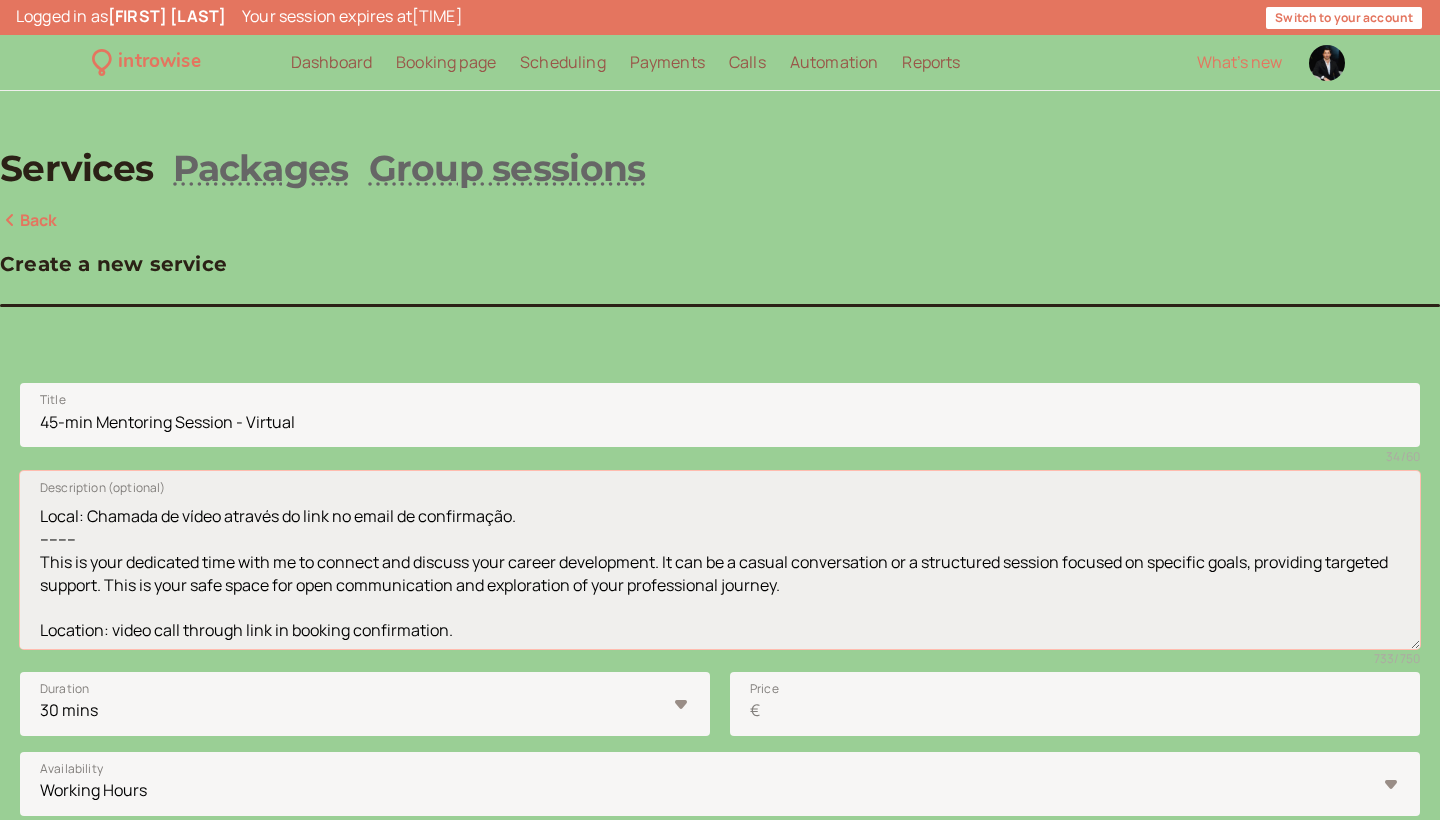 scroll, scrollTop: 193, scrollLeft: 0, axis: vertical 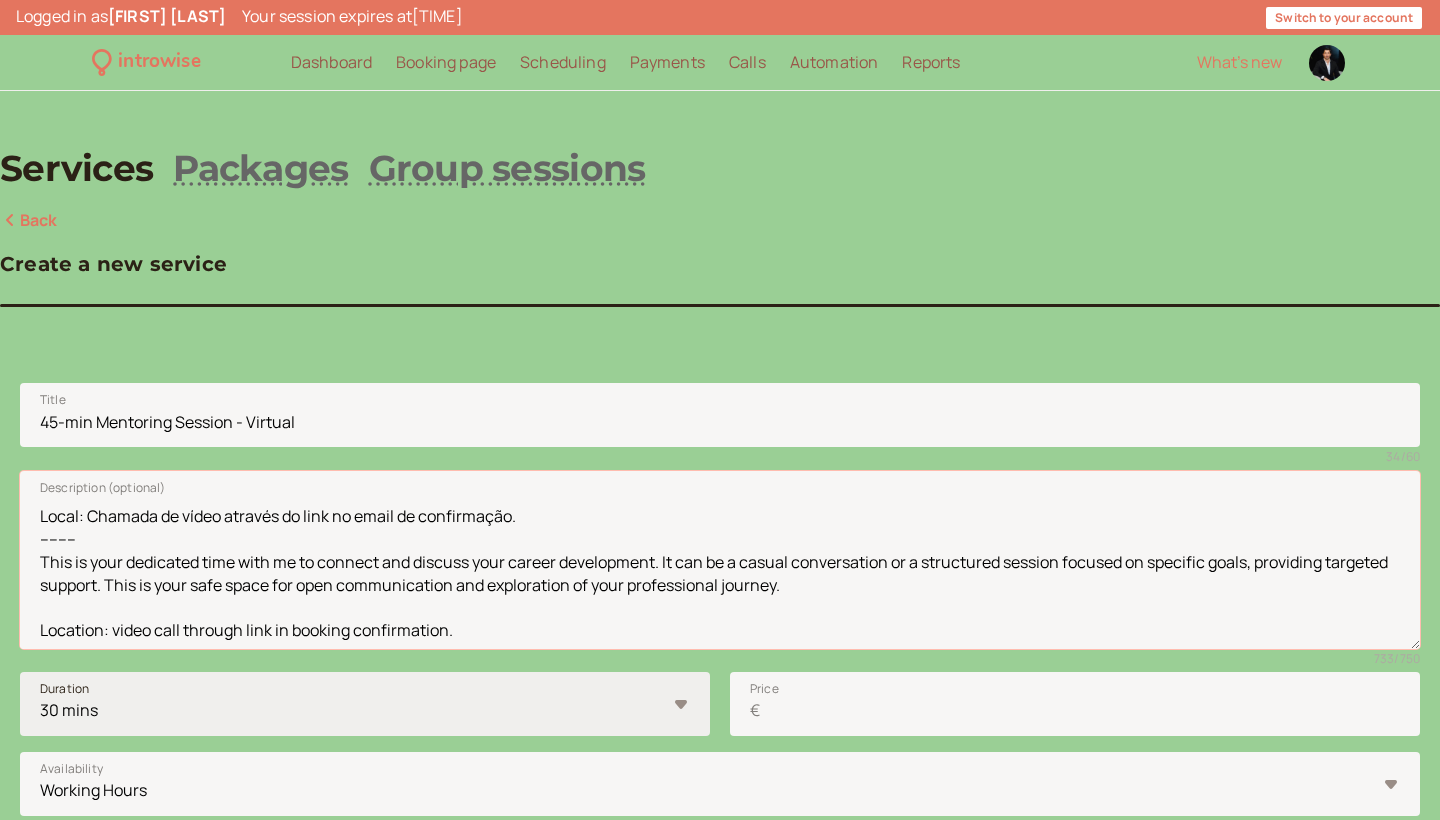 type on "(Sessão de mentoring de 45min. - Virtual)
Momento dedicado para conexão e discussão do seu desenvolvimento profissional, seja através de uma conversa casual ou de uma sessão estruturada focada em objetivos específicos. Este é um espaço seguro para comunicação aberta e exploração do seu percurso profissional.
Local: Chamada de vídeo através do link no email de confirmação.
--------
This is your dedicated time with me to connect and discuss your career development. It can be a casual conversation or a structured session focused on specific goals, providing targeted support. This is your safe space for open communication and exploration of your professional journey.
Location: video call through link in booking confirmation." 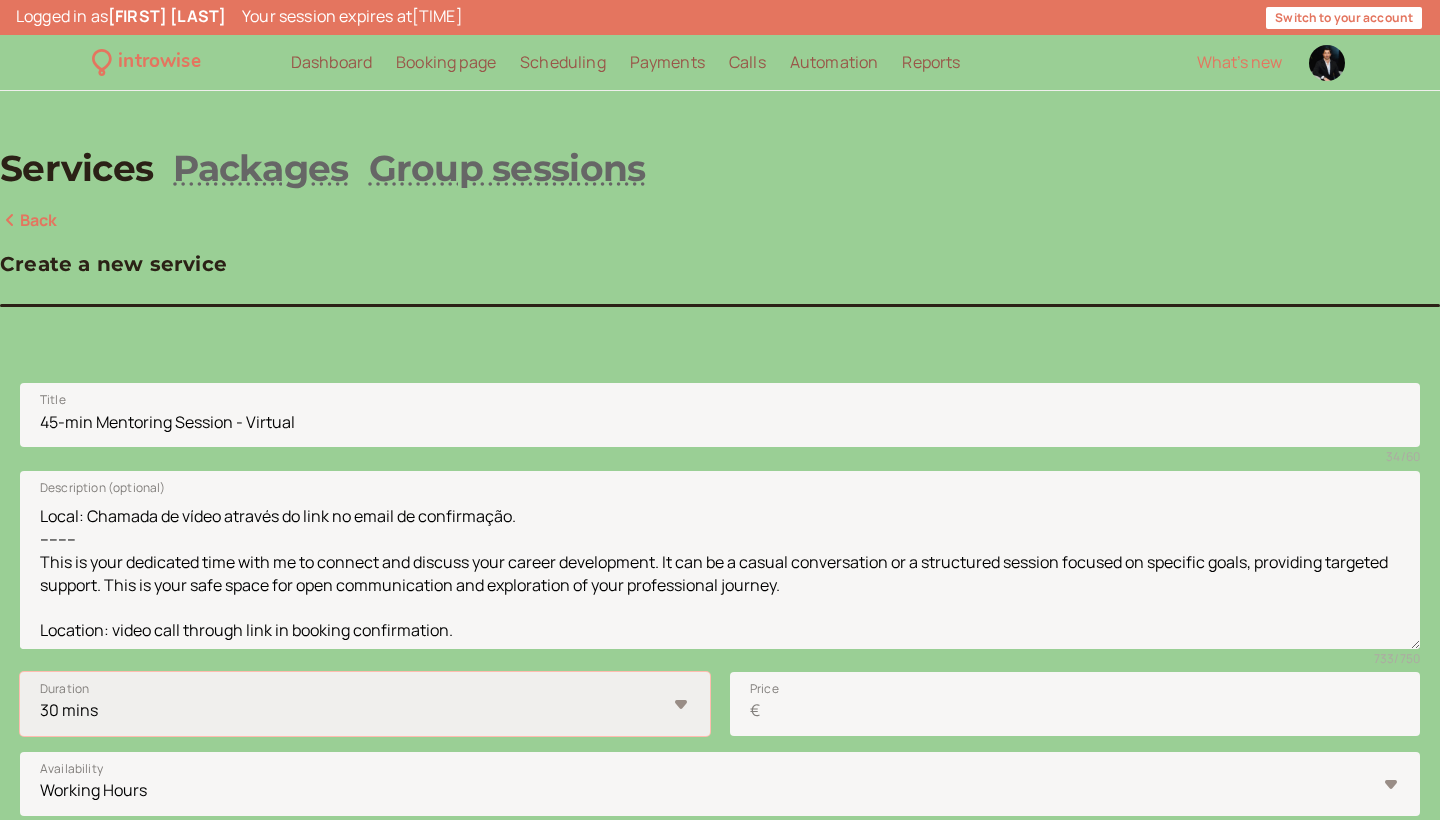 select on "45" 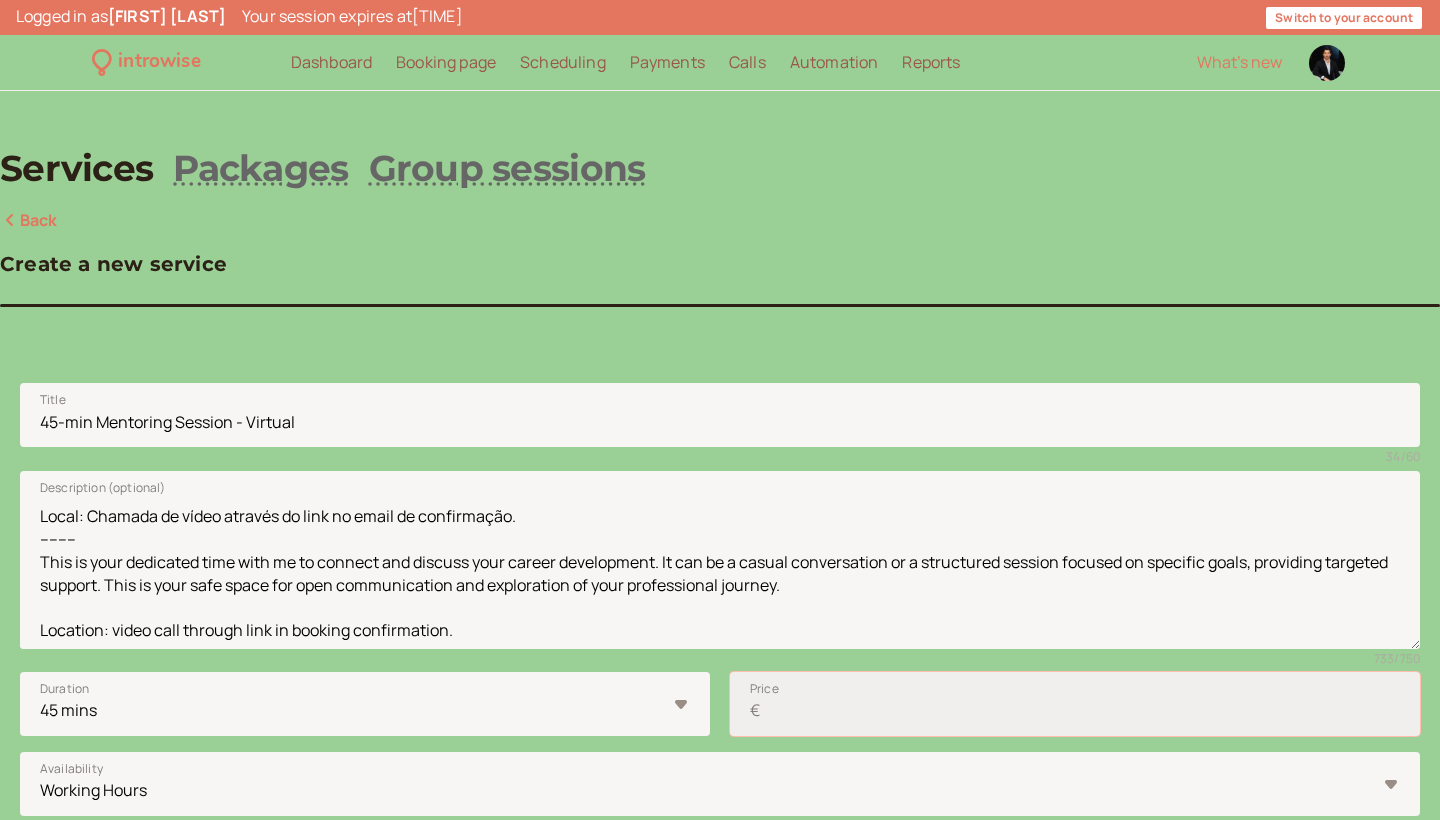 click on "Price €" at bounding box center (1075, 704) 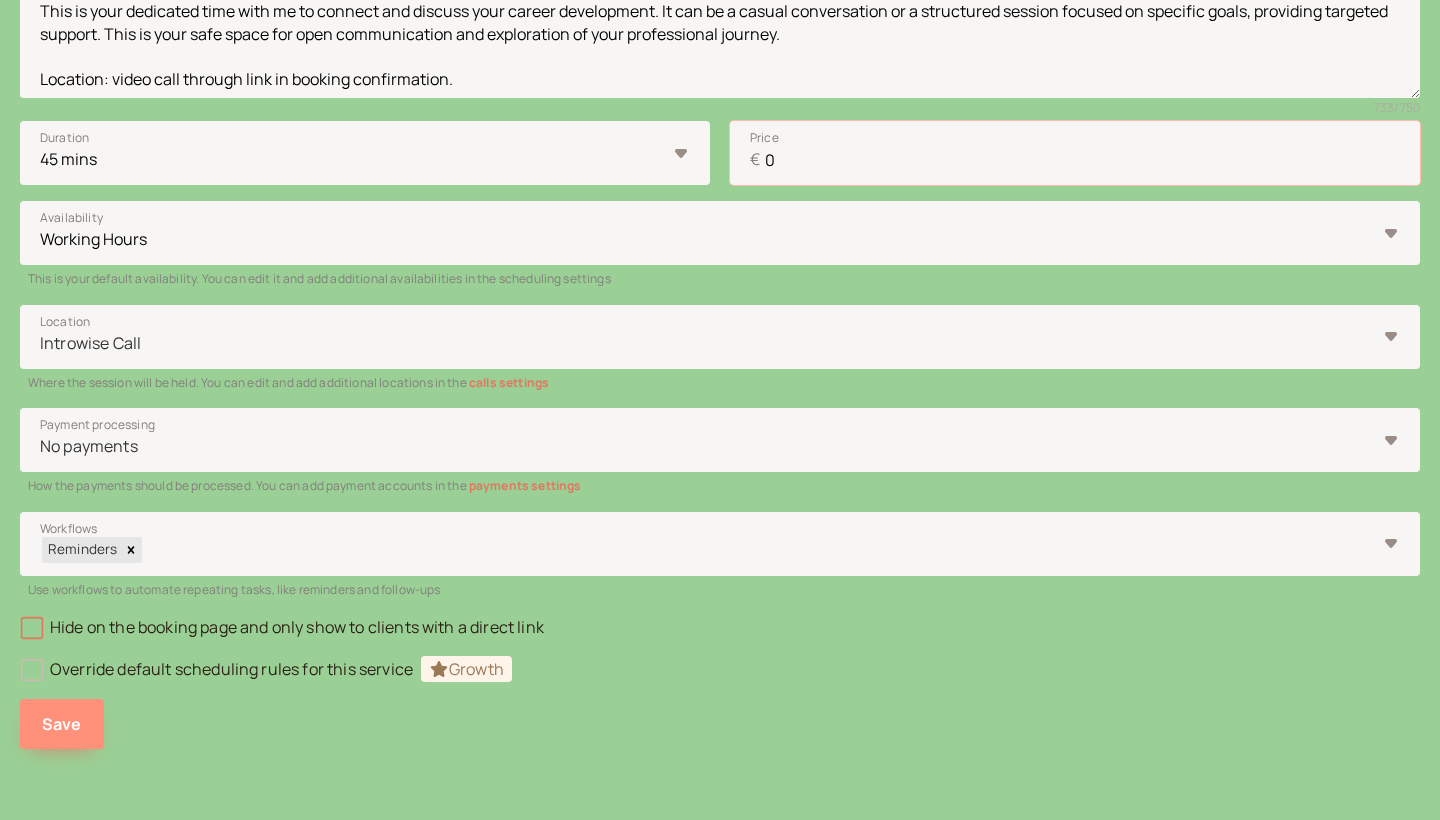 type on "0" 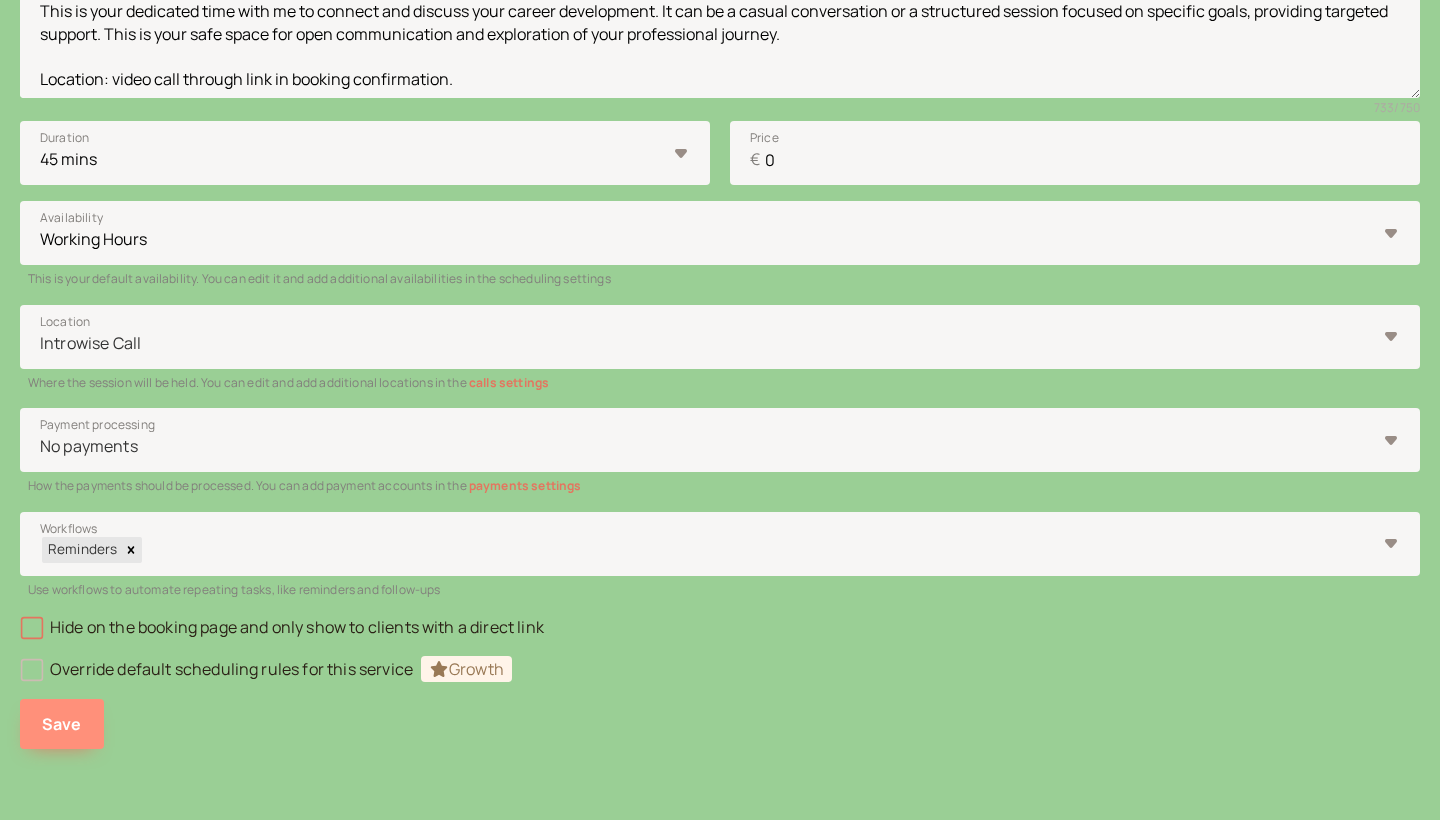 click on "Save" at bounding box center [62, 724] 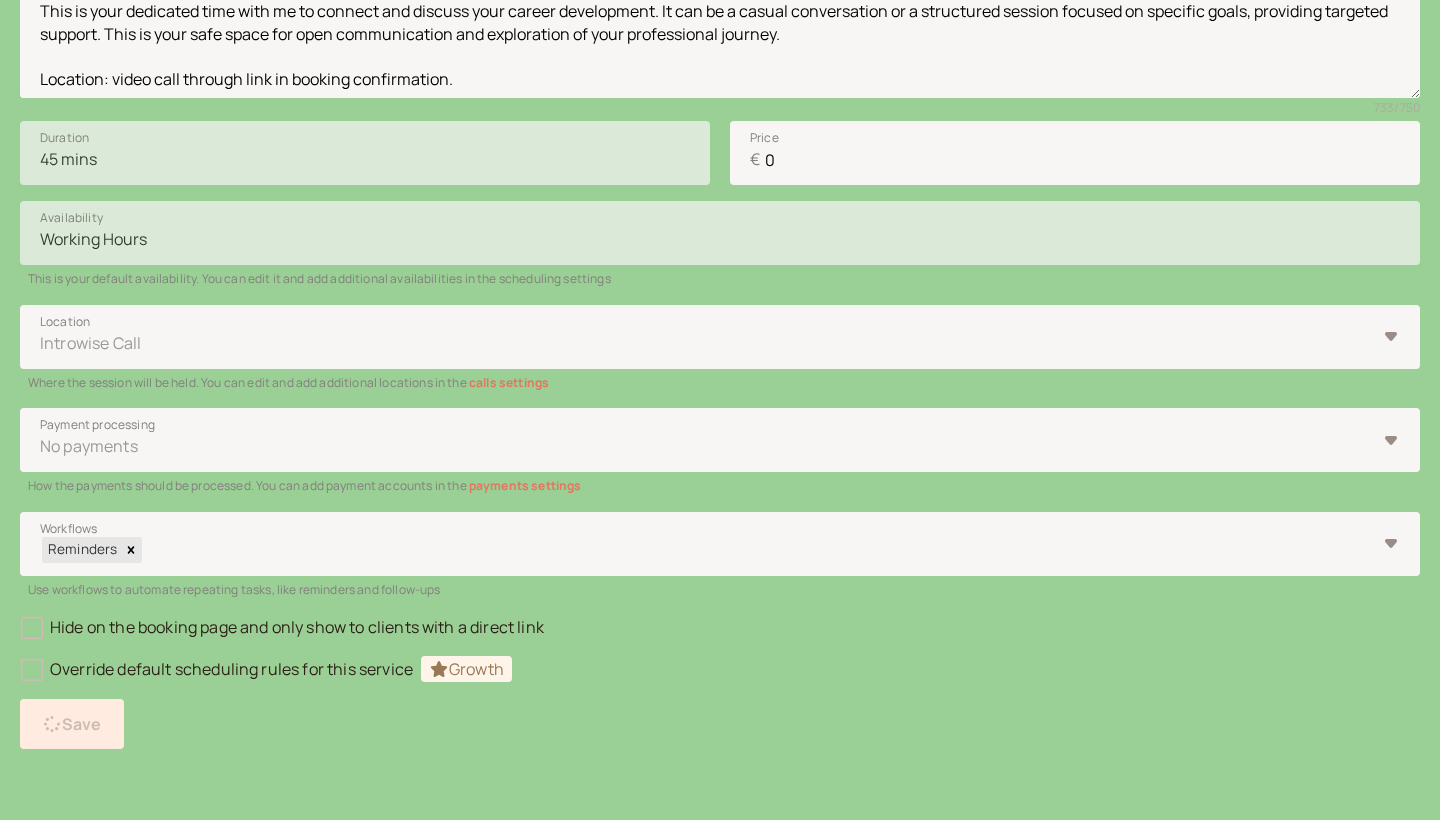 scroll, scrollTop: 35, scrollLeft: 0, axis: vertical 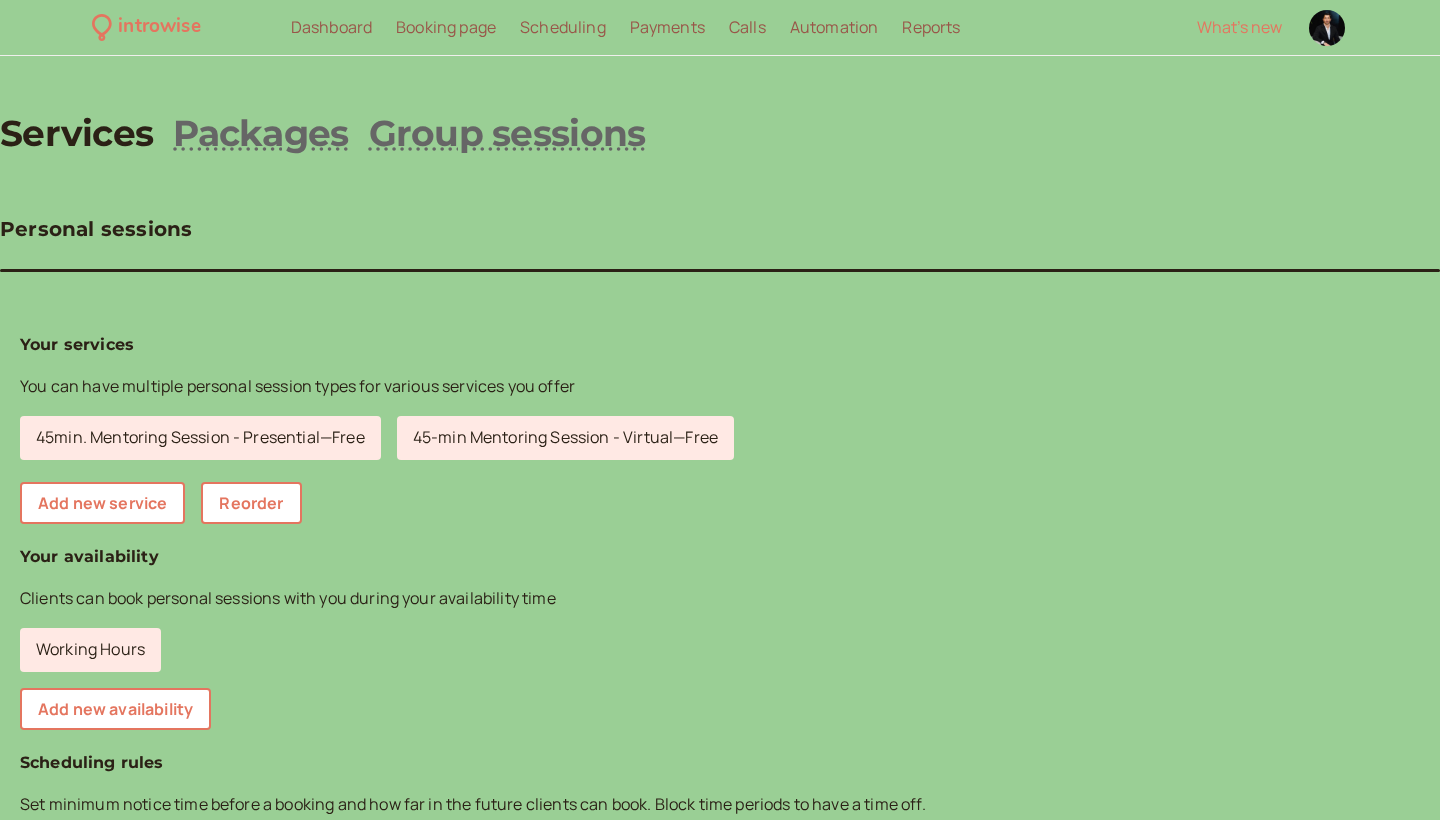 click on "[DOMAIN]/[FIRST]-[LAST]-[ID]" at bounding box center (155, 1423) 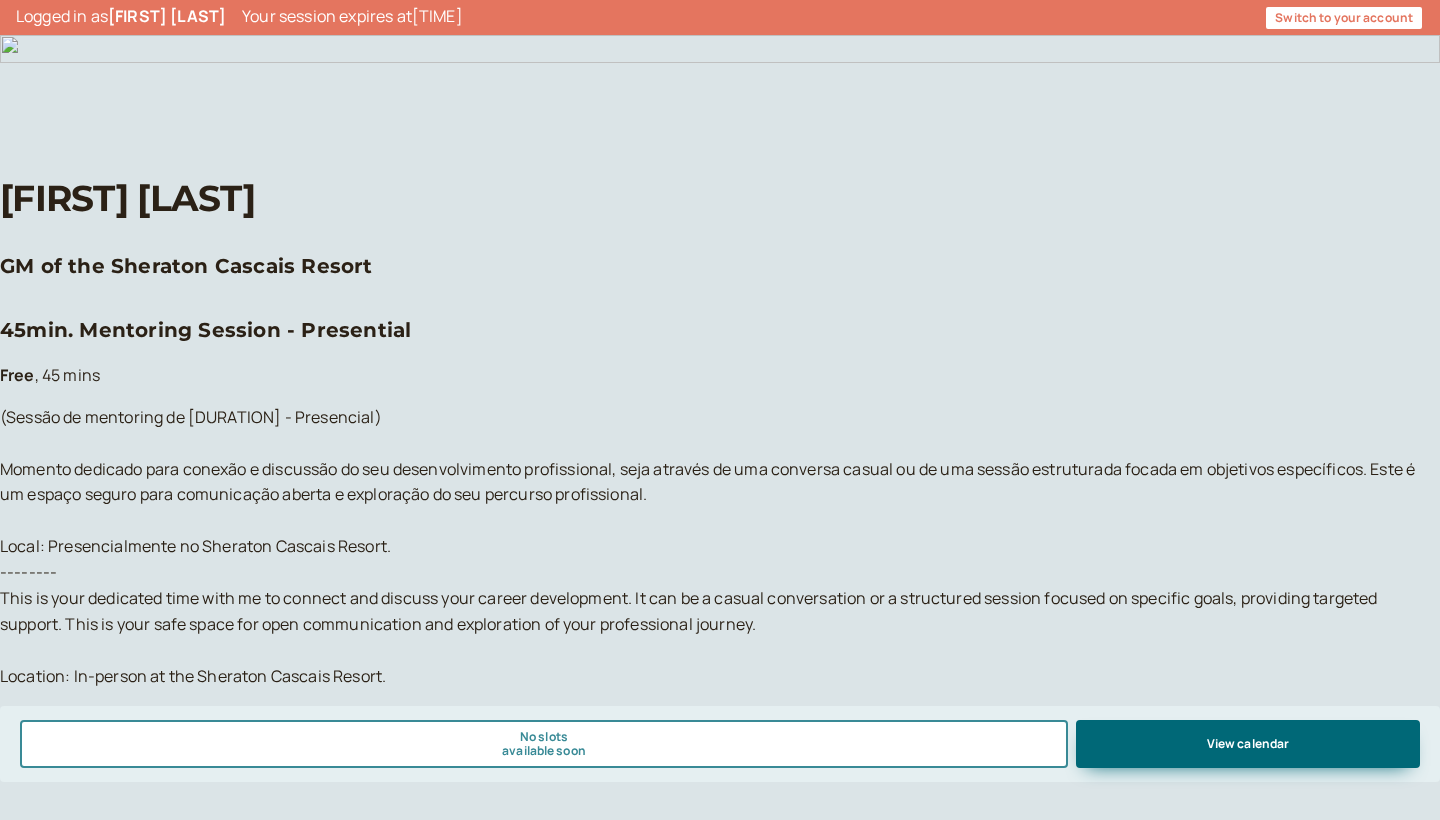 scroll, scrollTop: 0, scrollLeft: 0, axis: both 